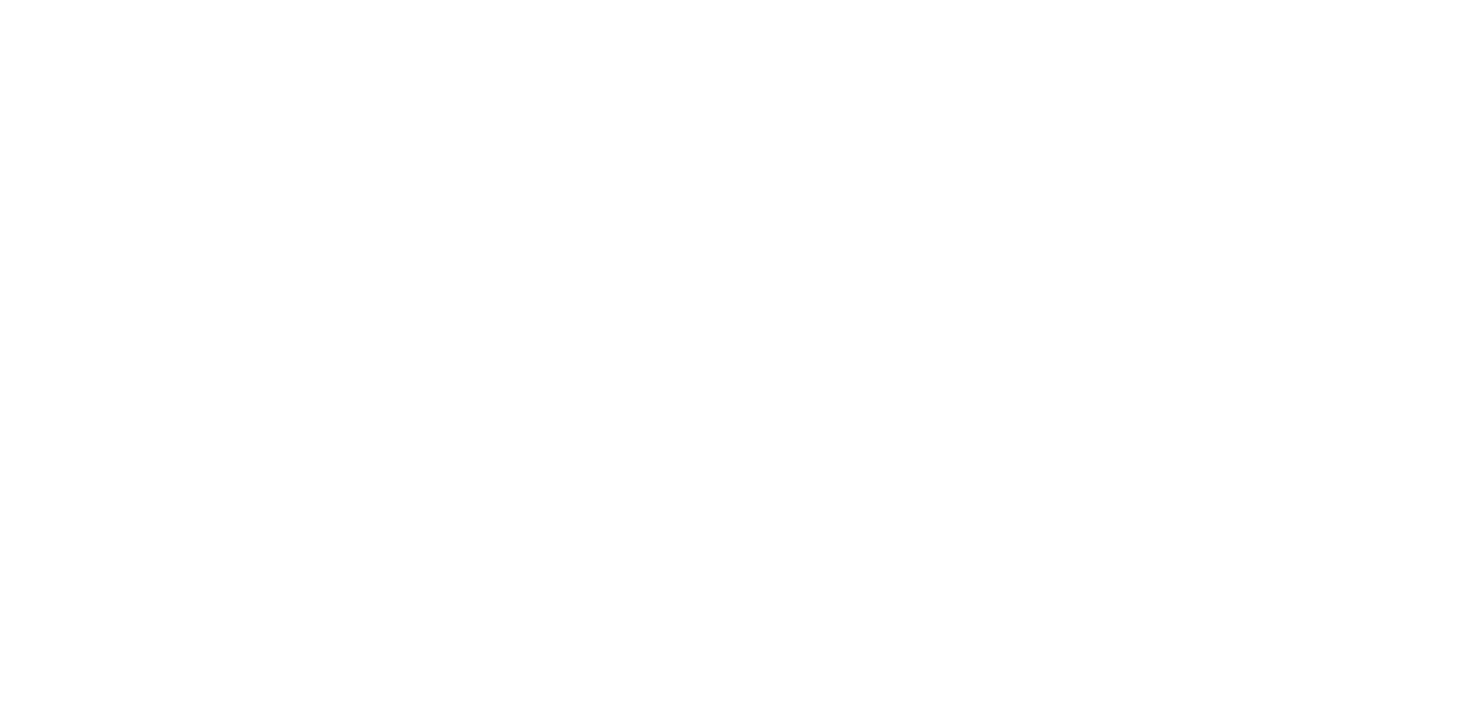 scroll, scrollTop: 0, scrollLeft: 0, axis: both 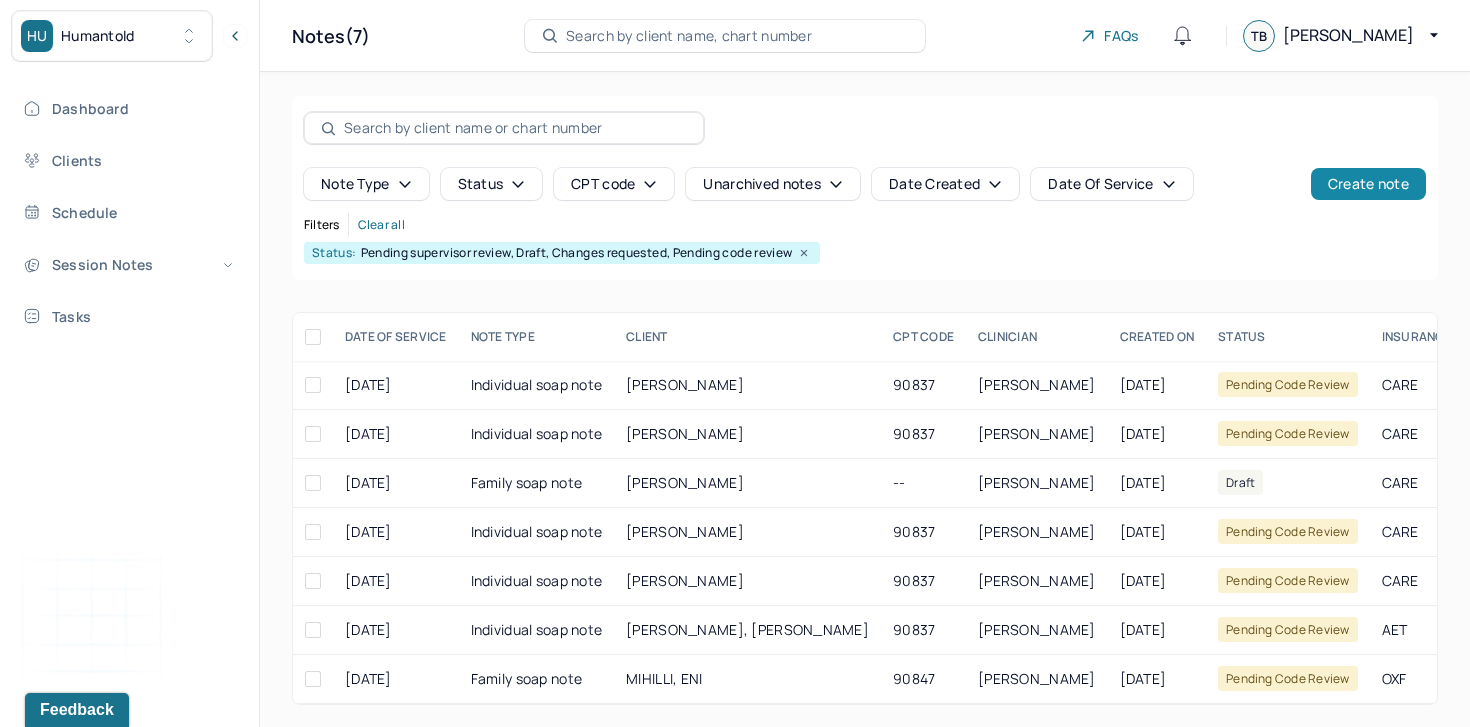 click on "Create note" at bounding box center [1368, 184] 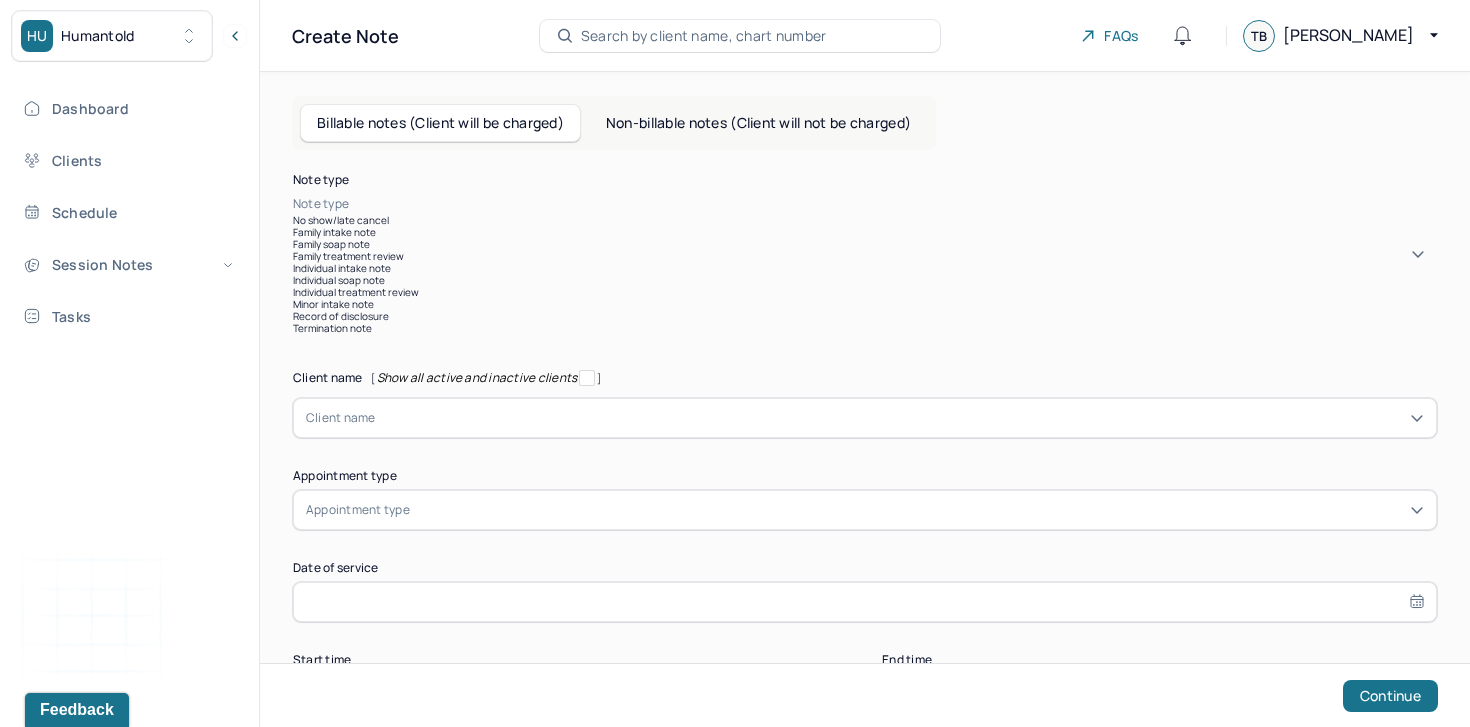 click at bounding box center [895, 204] 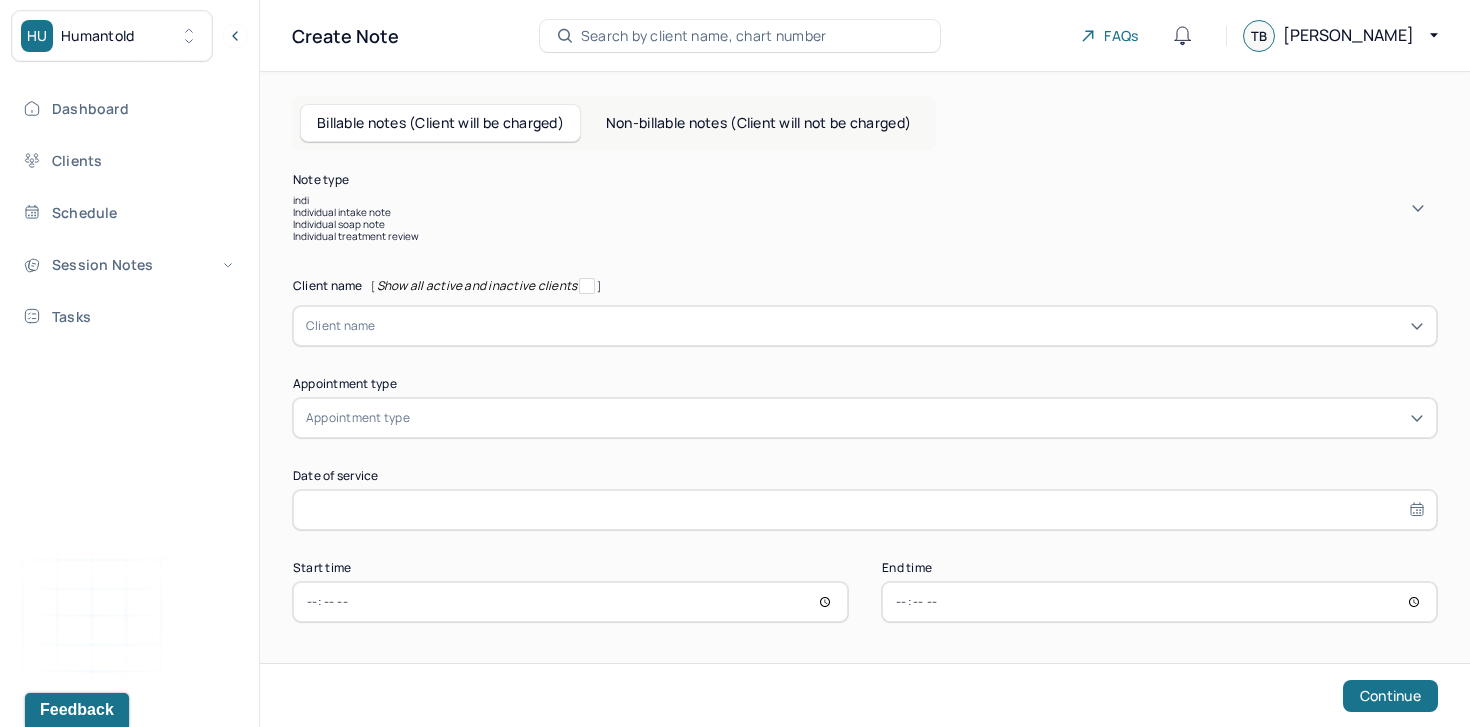 type on "indiv" 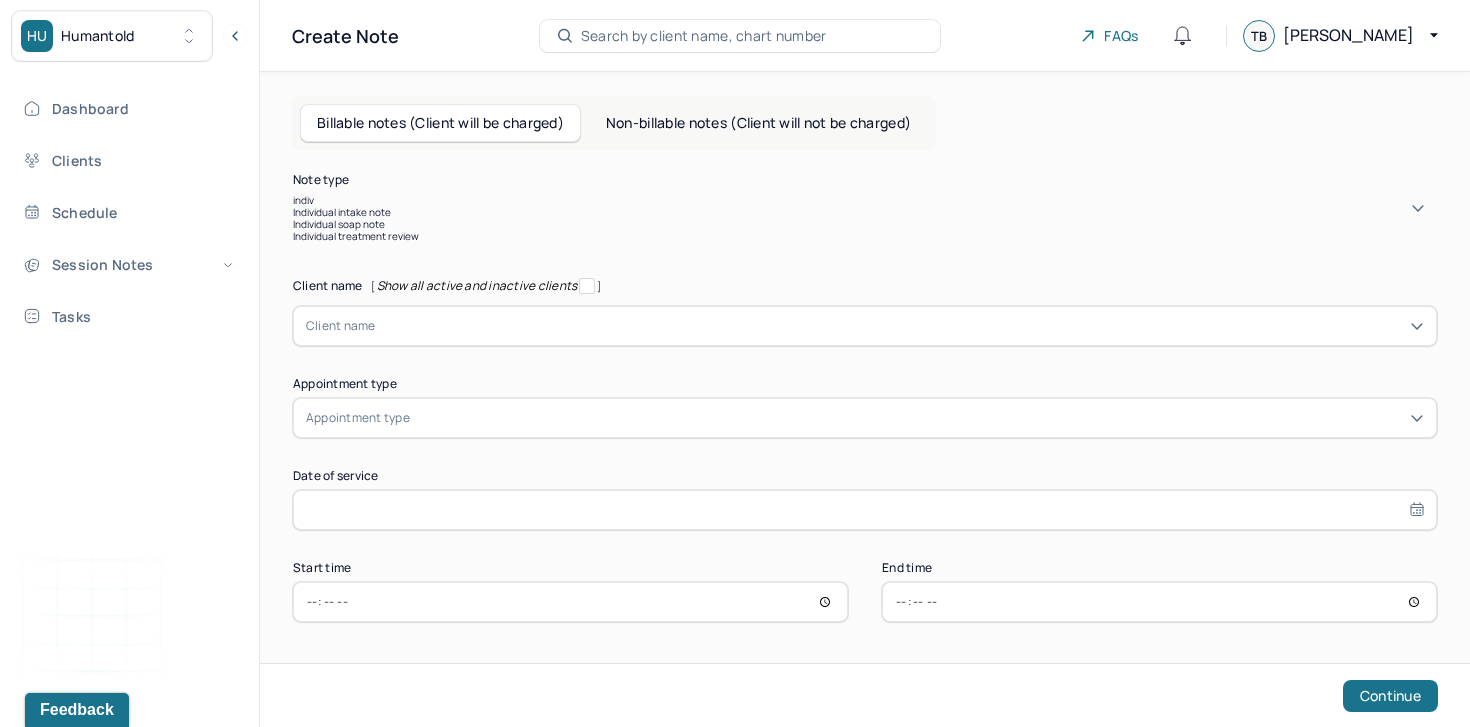 click on "Individual soap note" at bounding box center (865, 224) 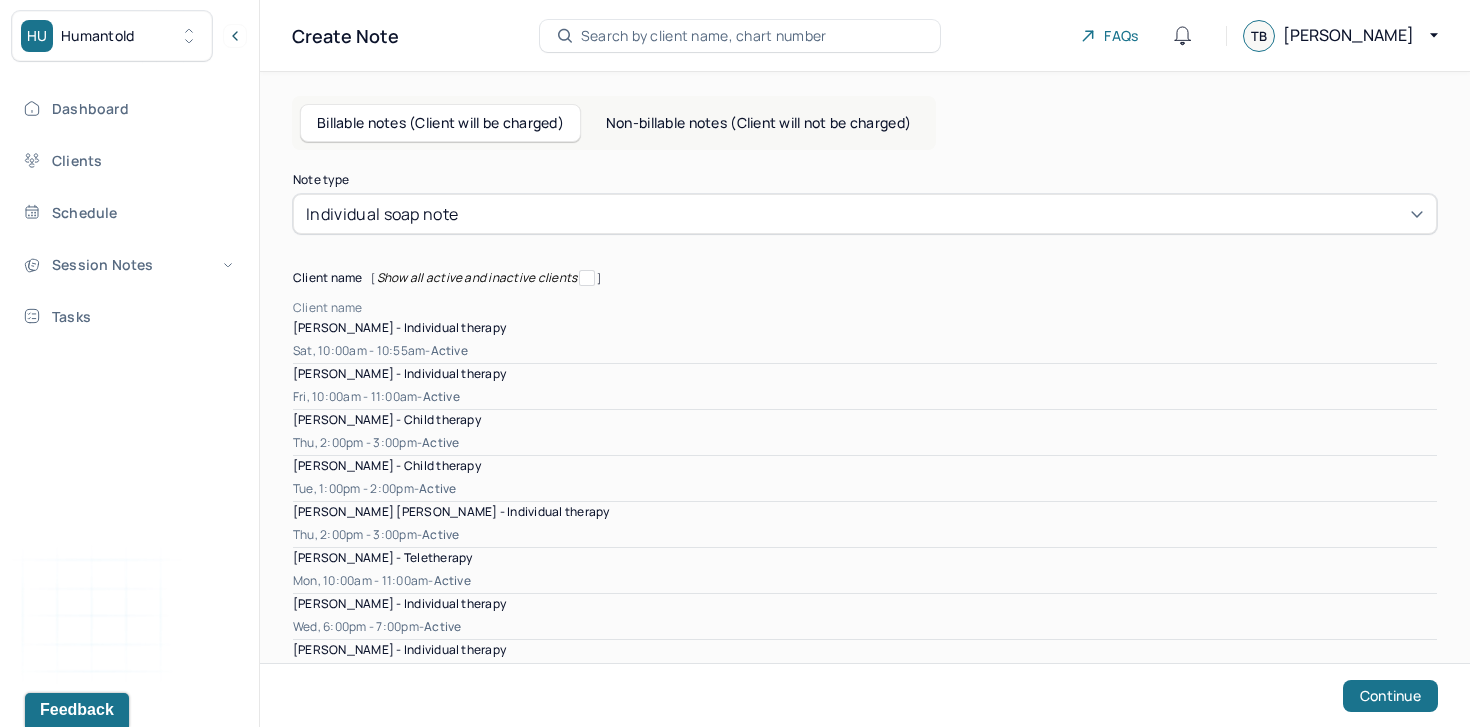 click at bounding box center (900, 308) 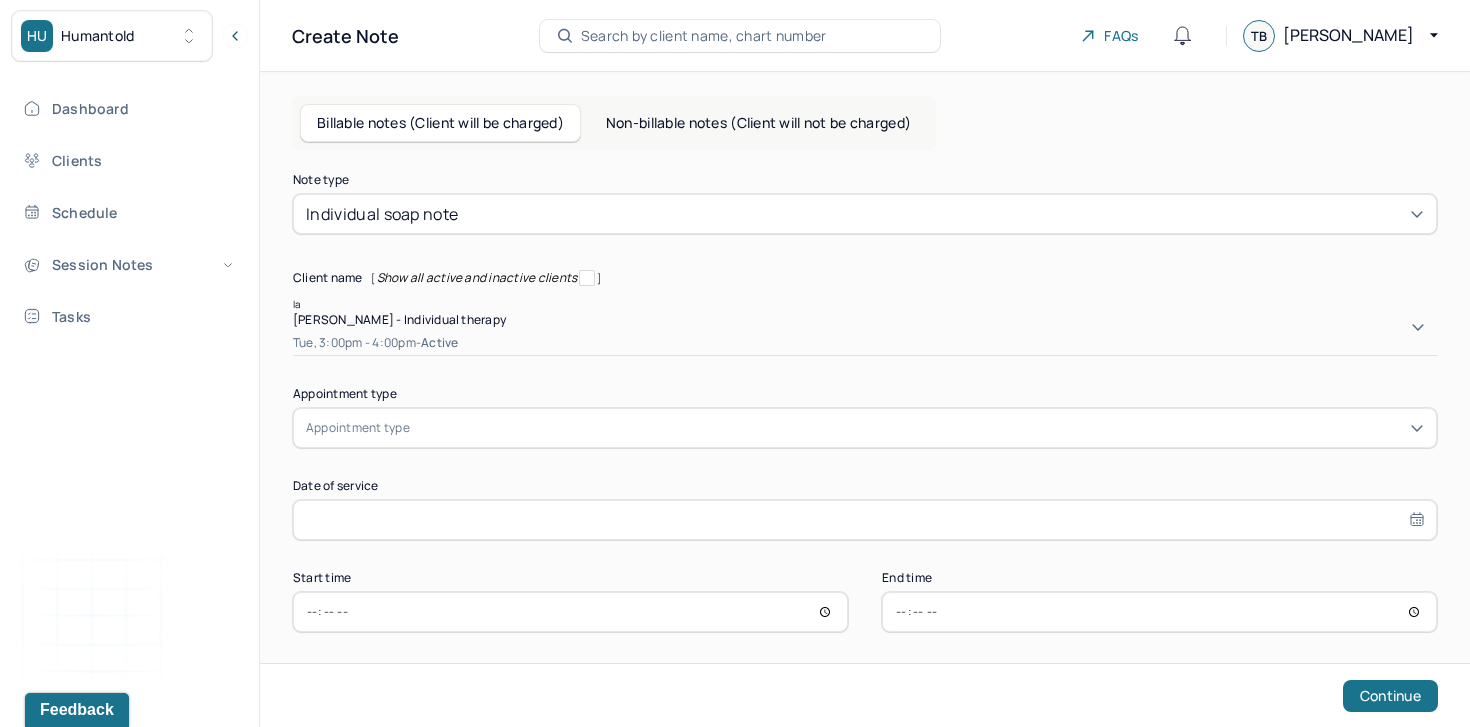 type on "l" 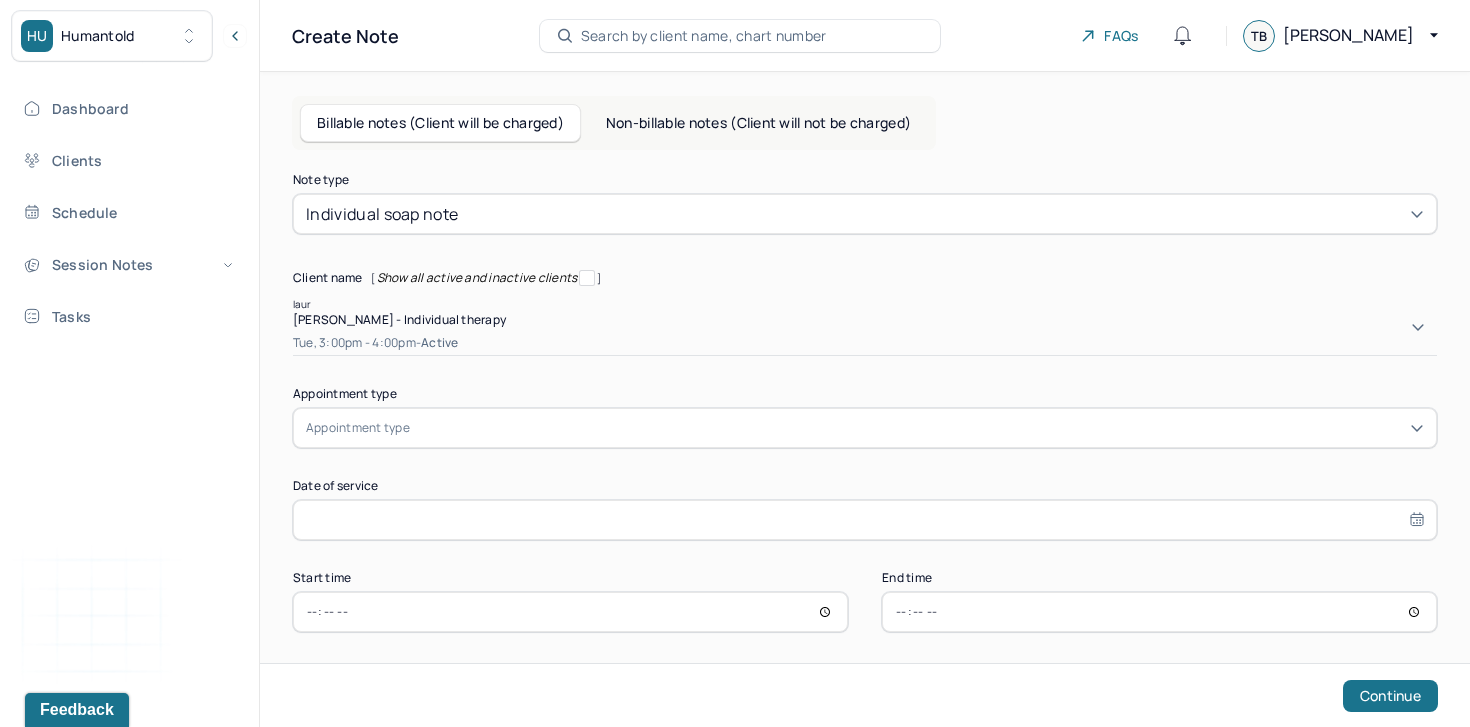 type on "laura" 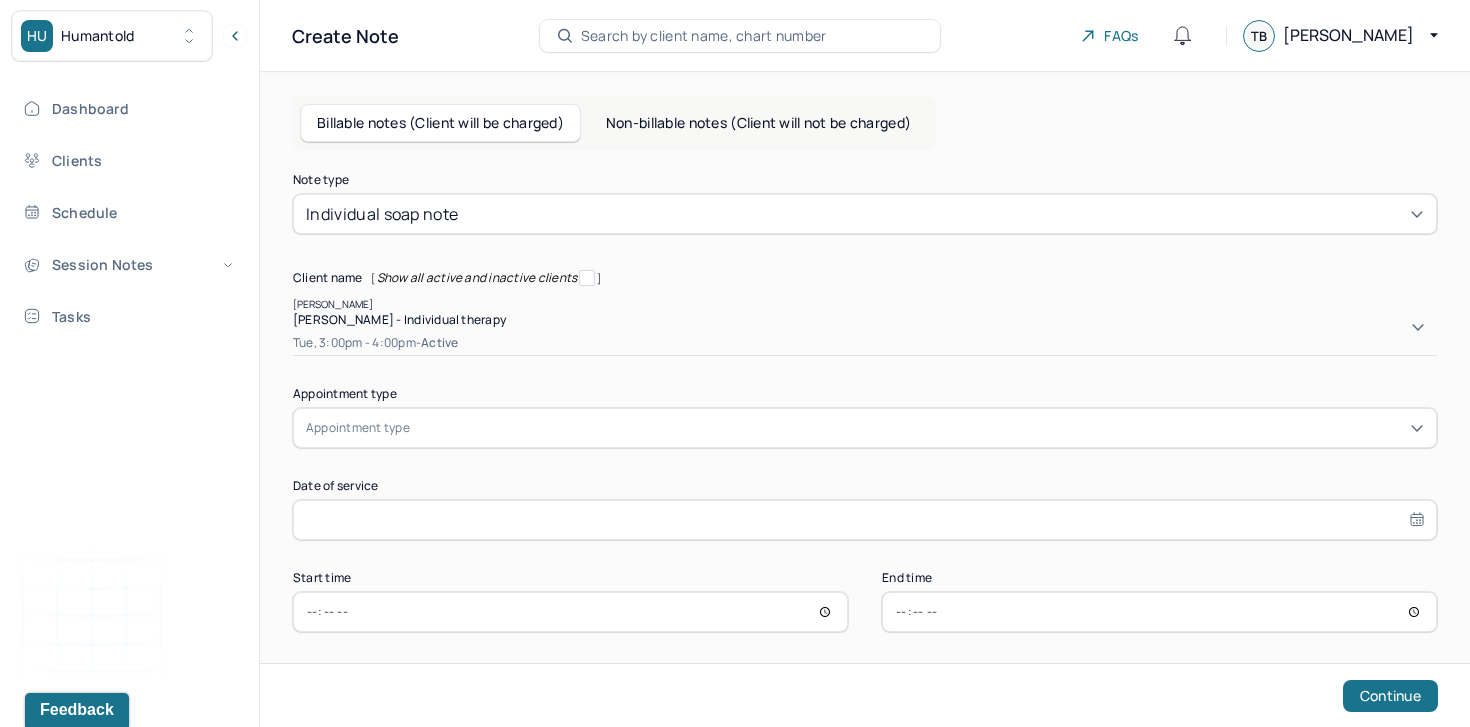 click on "active" at bounding box center (439, 343) 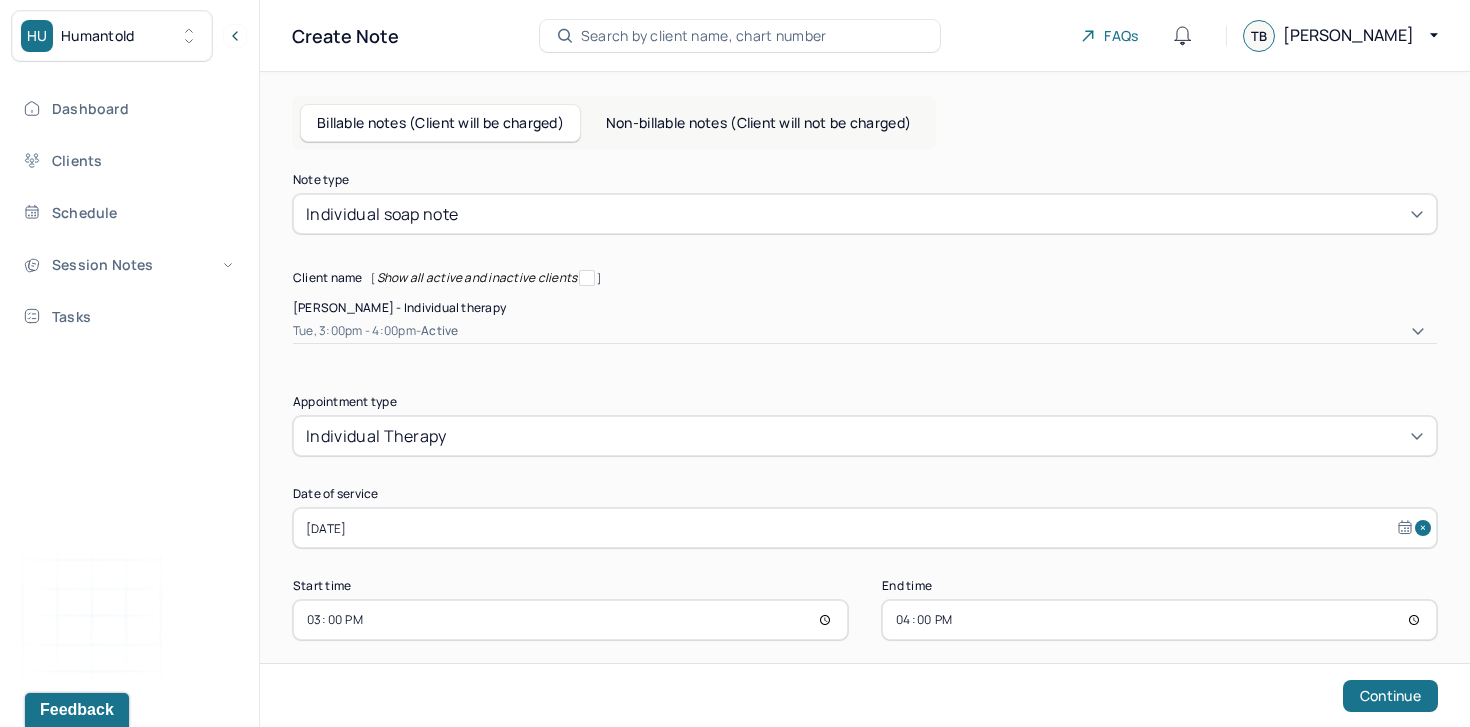 scroll, scrollTop: 0, scrollLeft: 0, axis: both 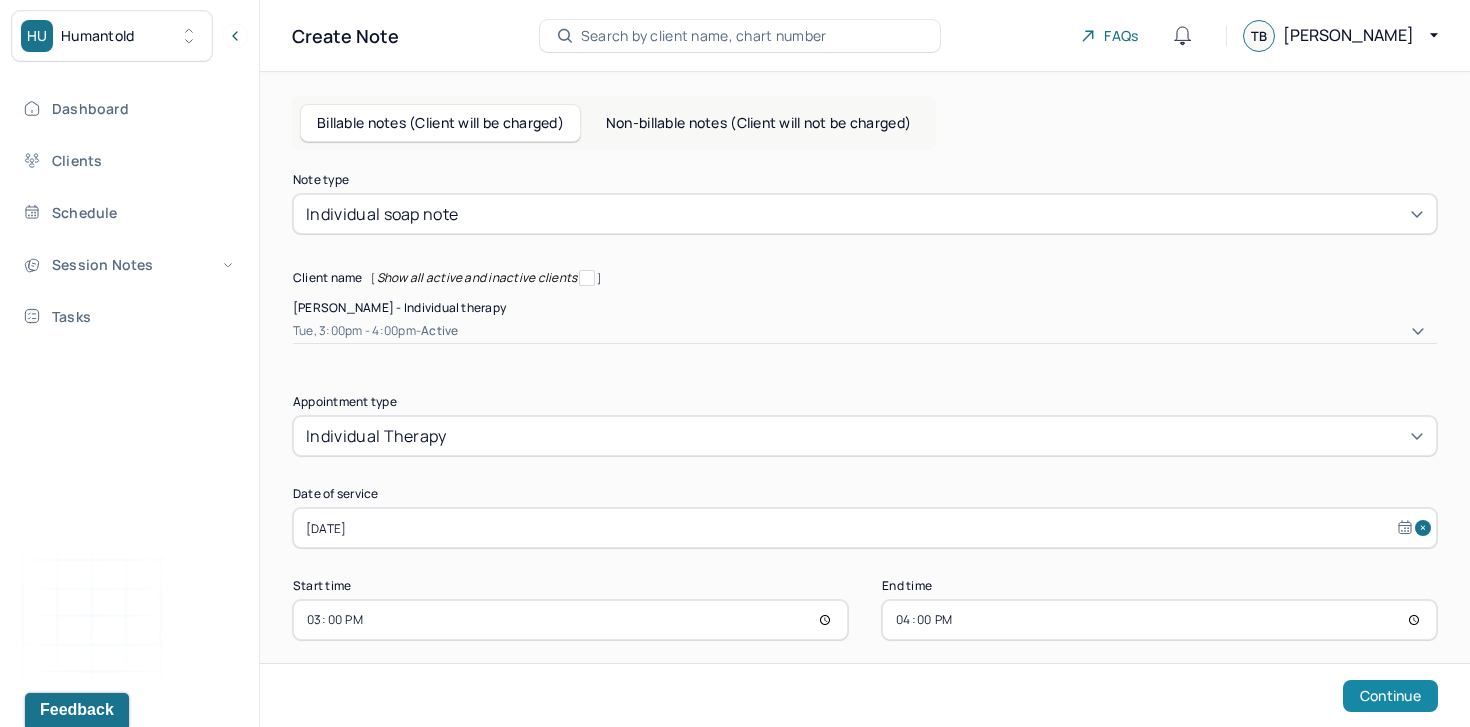 click on "Continue" at bounding box center [1390, 696] 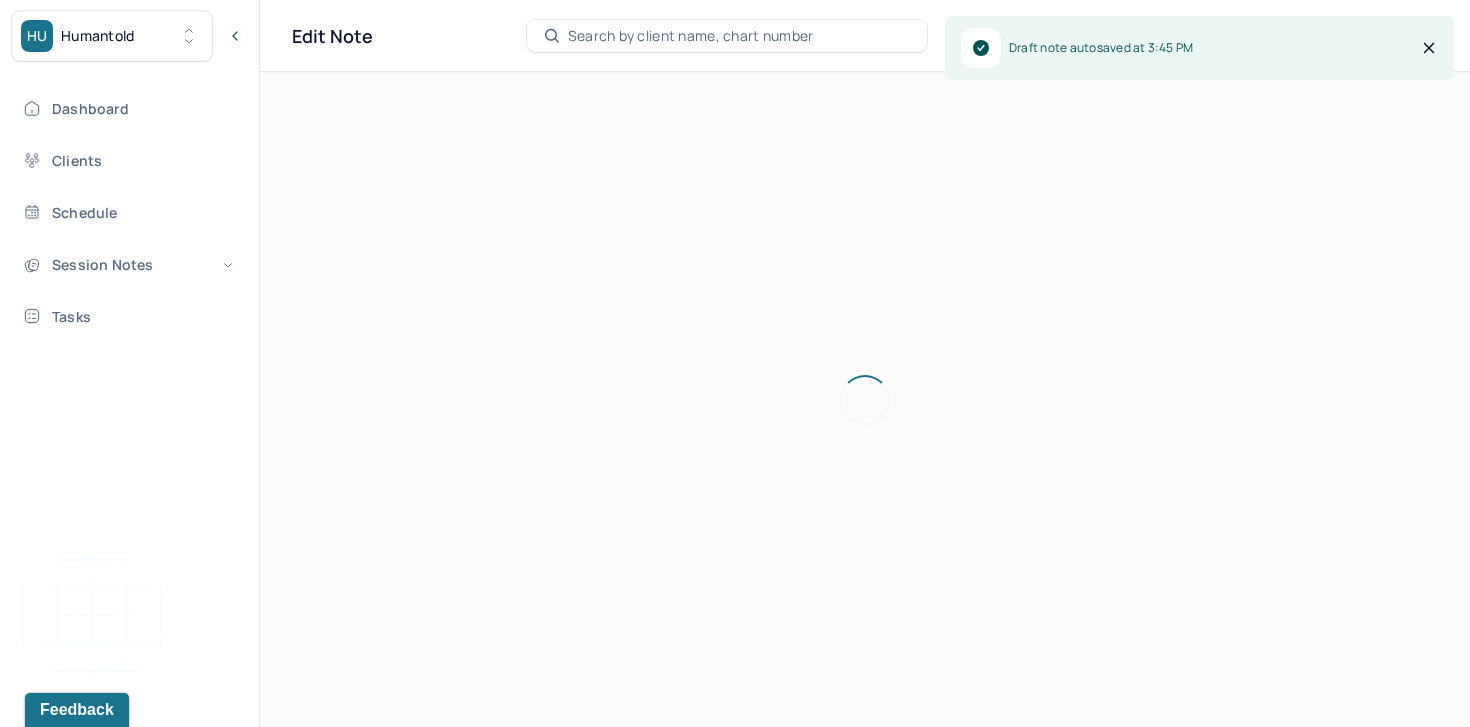 scroll, scrollTop: 0, scrollLeft: 0, axis: both 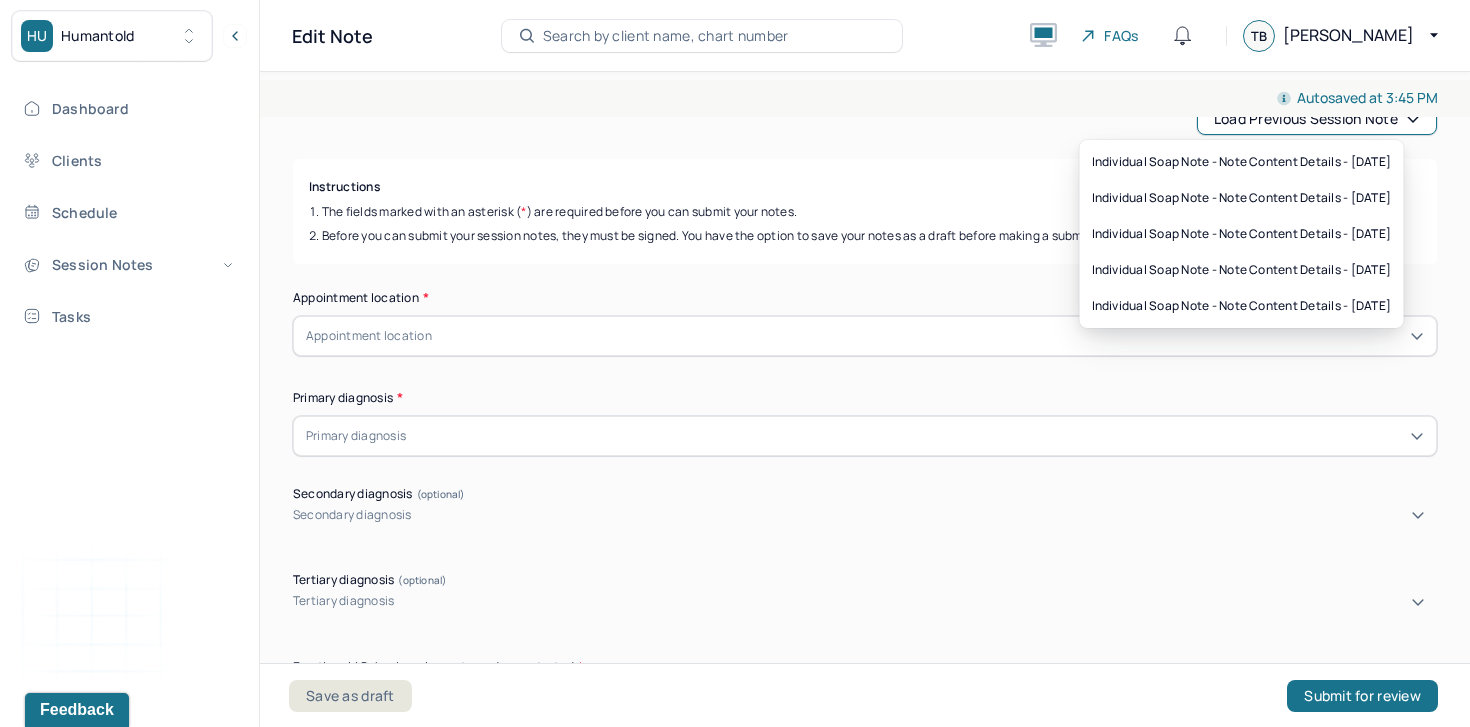 click on "Load previous session note" at bounding box center (1317, 119) 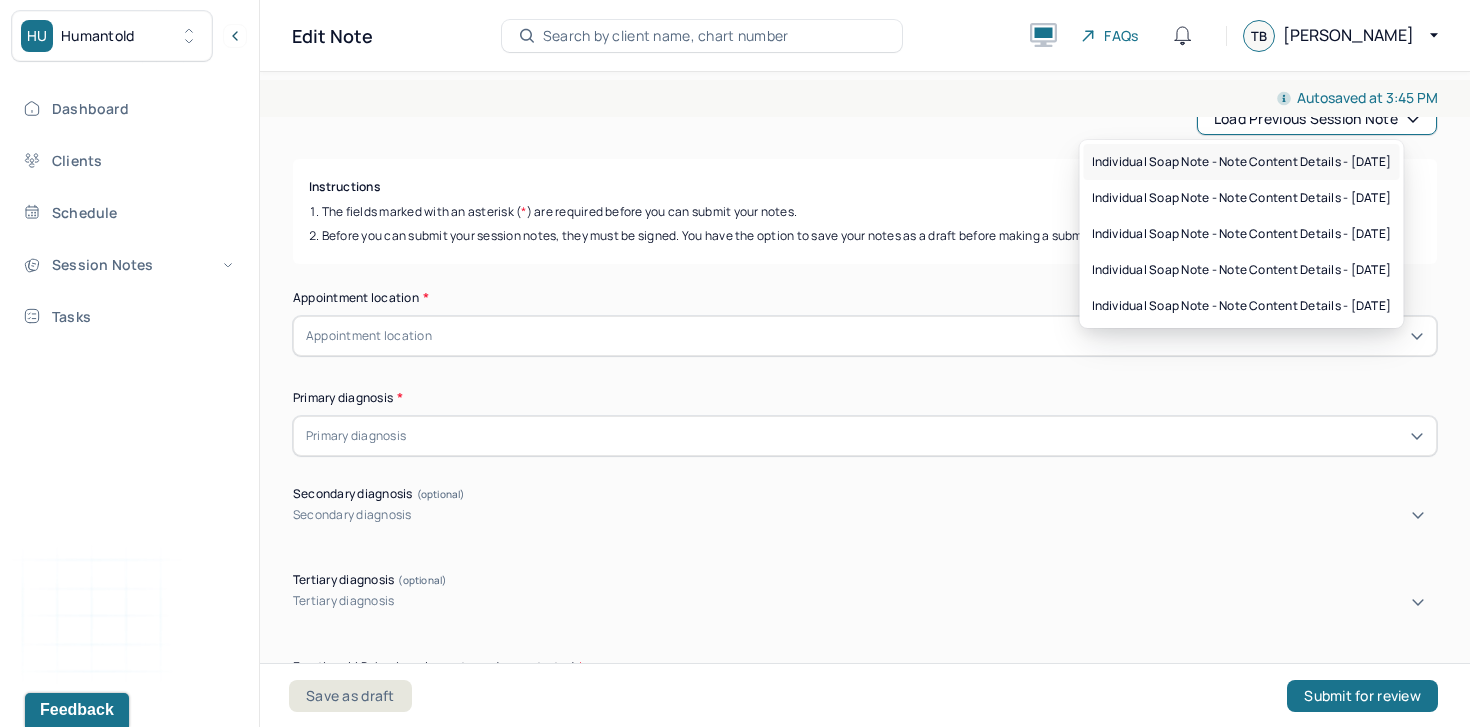 click on "Individual soap note   - Note content Details -   07/01/2025" at bounding box center (1242, 162) 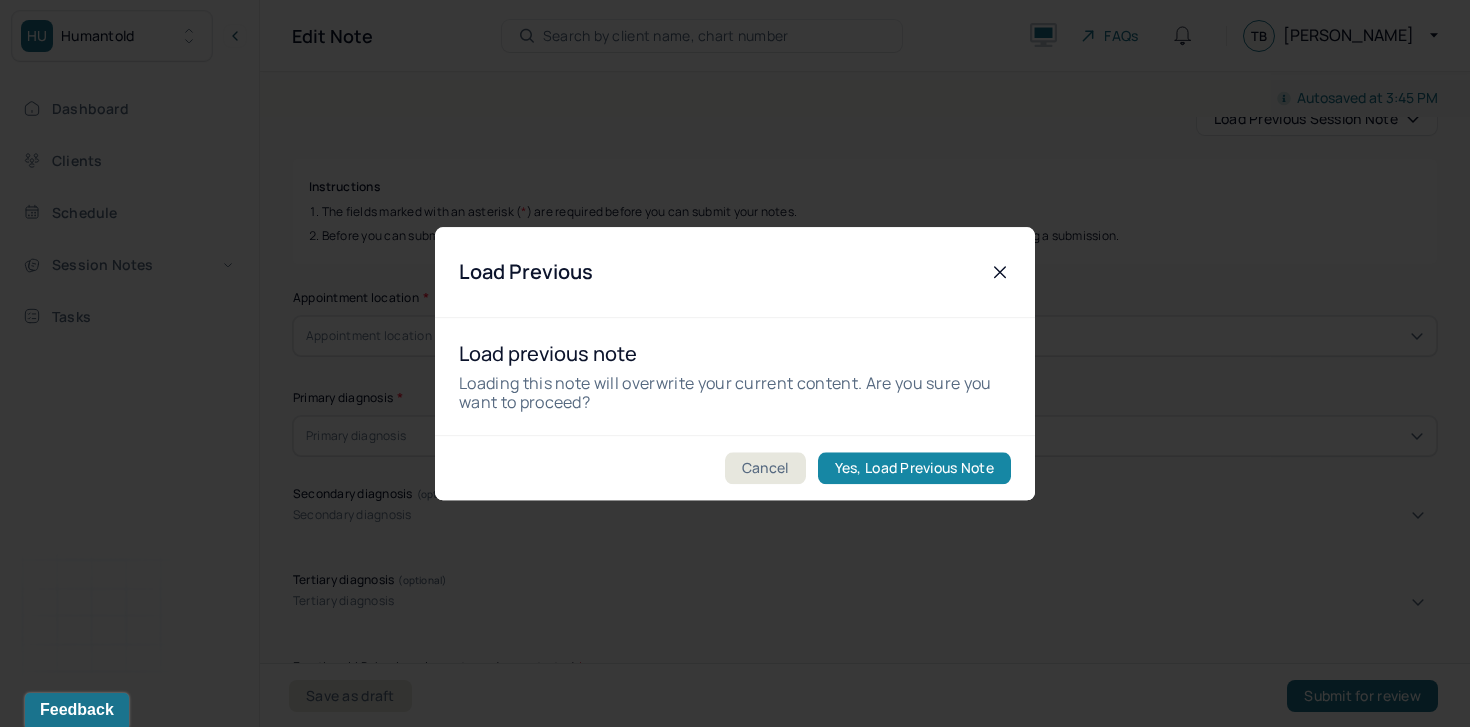 click on "Yes, Load Previous Note" at bounding box center [914, 468] 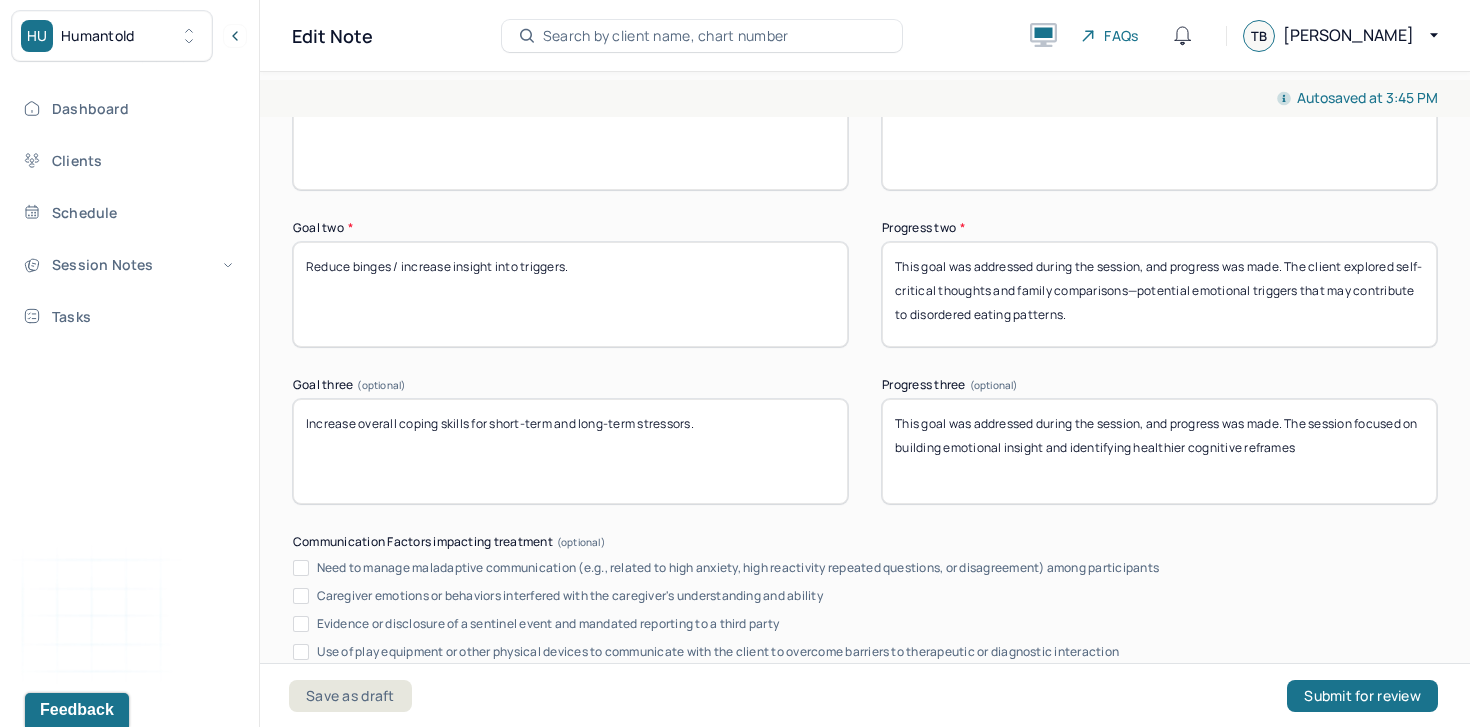 scroll, scrollTop: 3413, scrollLeft: 0, axis: vertical 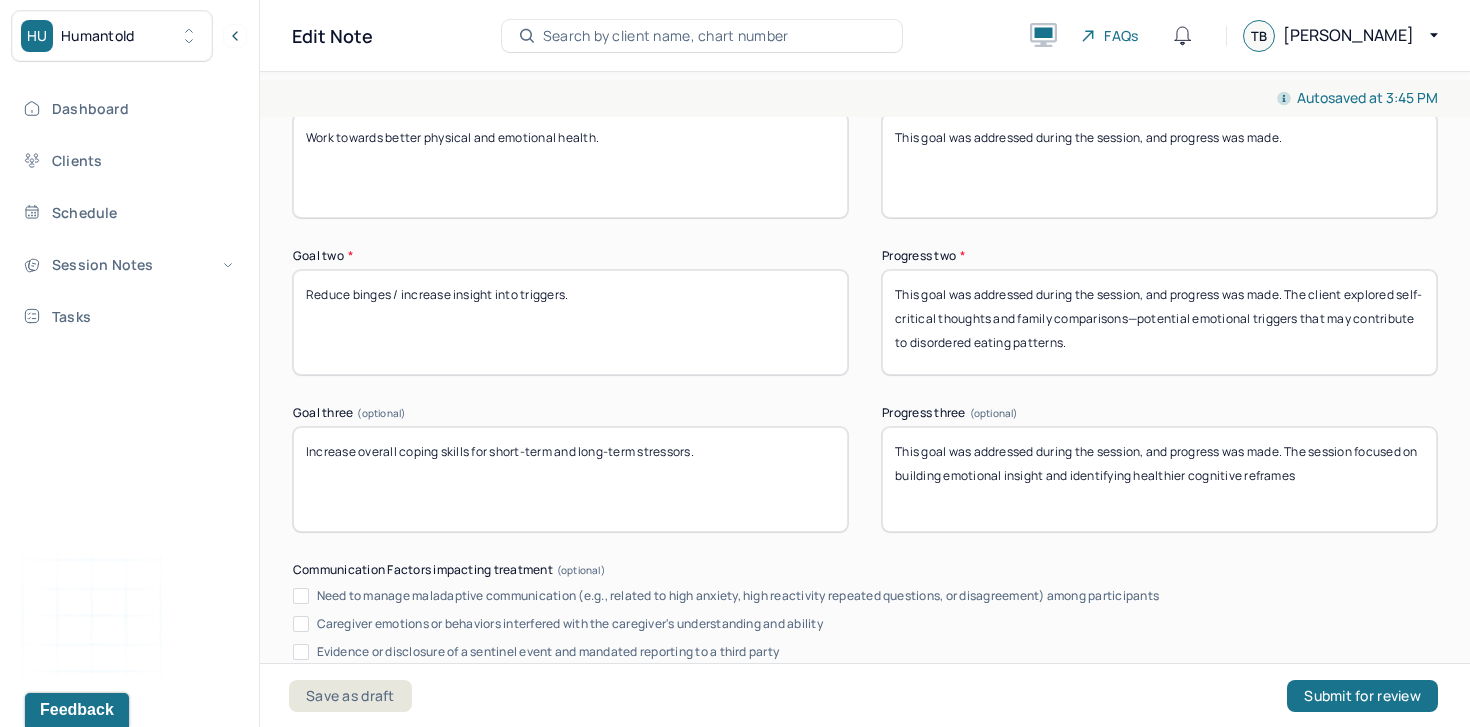 click on "This goal was addressed during the session, and progress was made. The session focused on building emotional insight and identifying healthier cognitive reframes" at bounding box center (1159, 479) 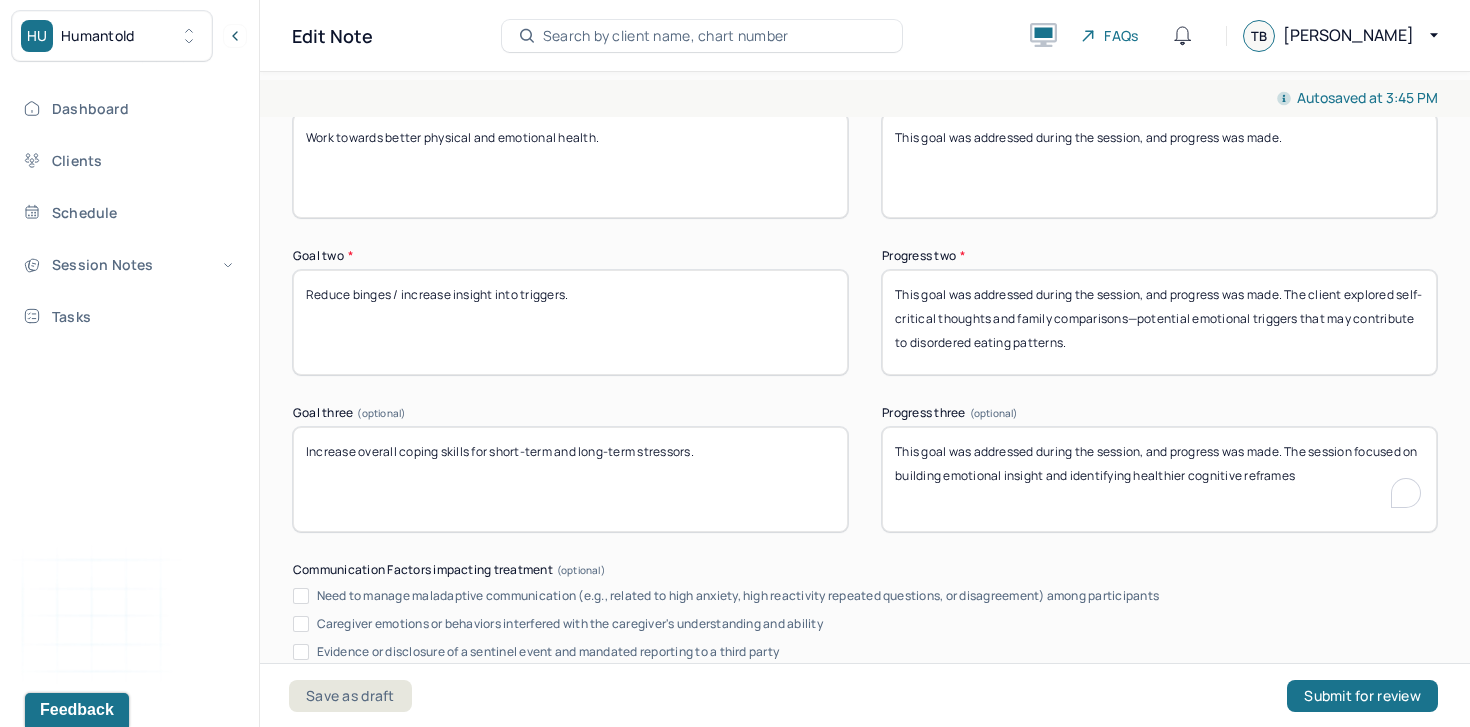 click on "This goal was addressed during the session, and progress was made. The session focused on building emotional insight and identifying healthier cognitive reframes" at bounding box center [1159, 479] 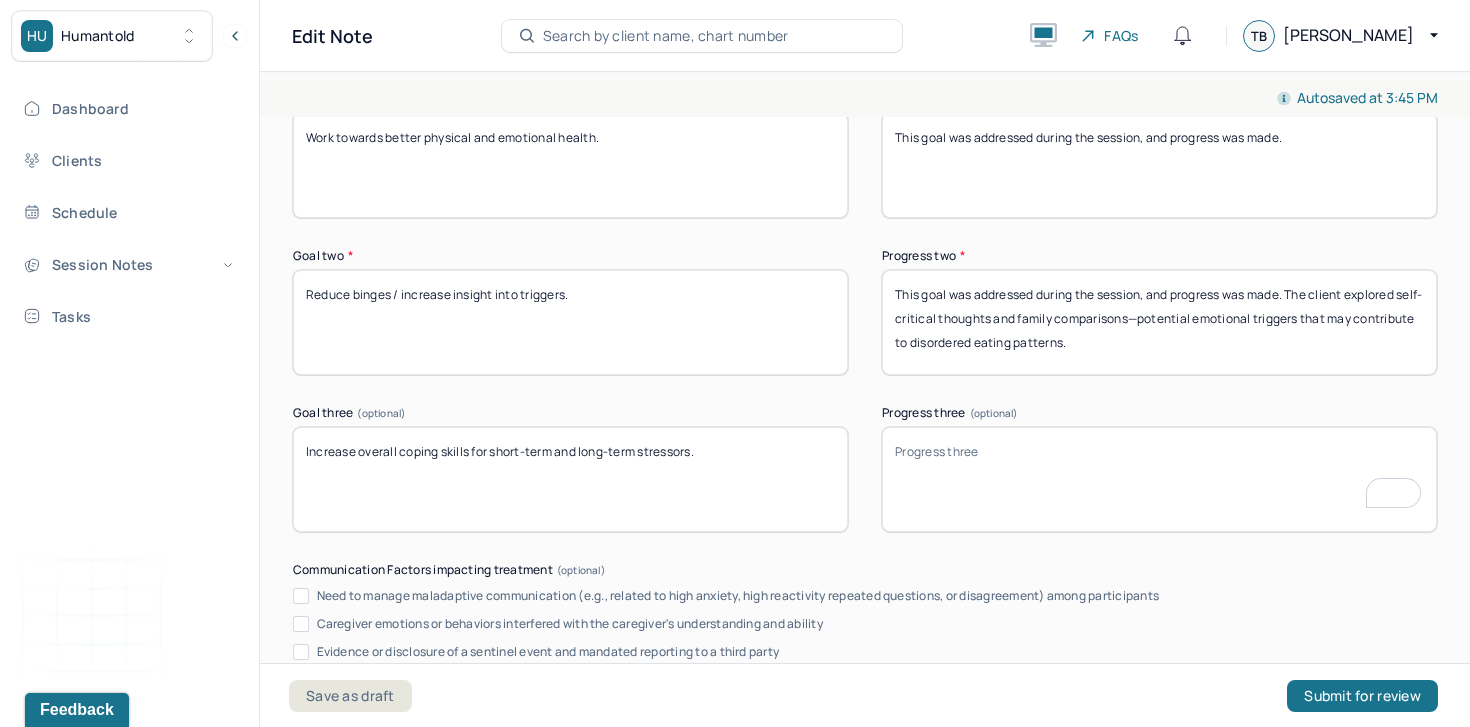 type 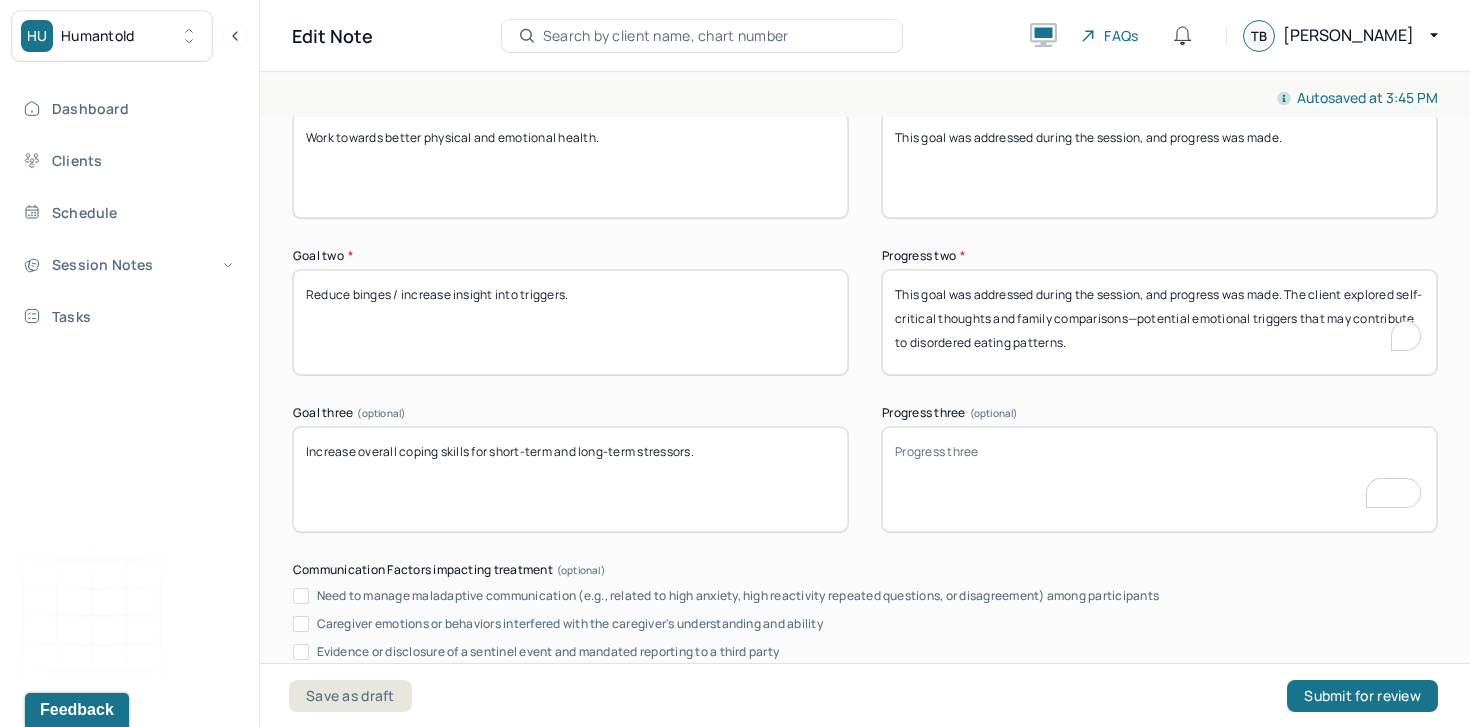 click on "This goal was addressed during the session, and progress was made. The client explored self-critical thoughts and family comparisons—potential emotional triggers that may contribute to disordered eating patterns." at bounding box center [1159, 322] 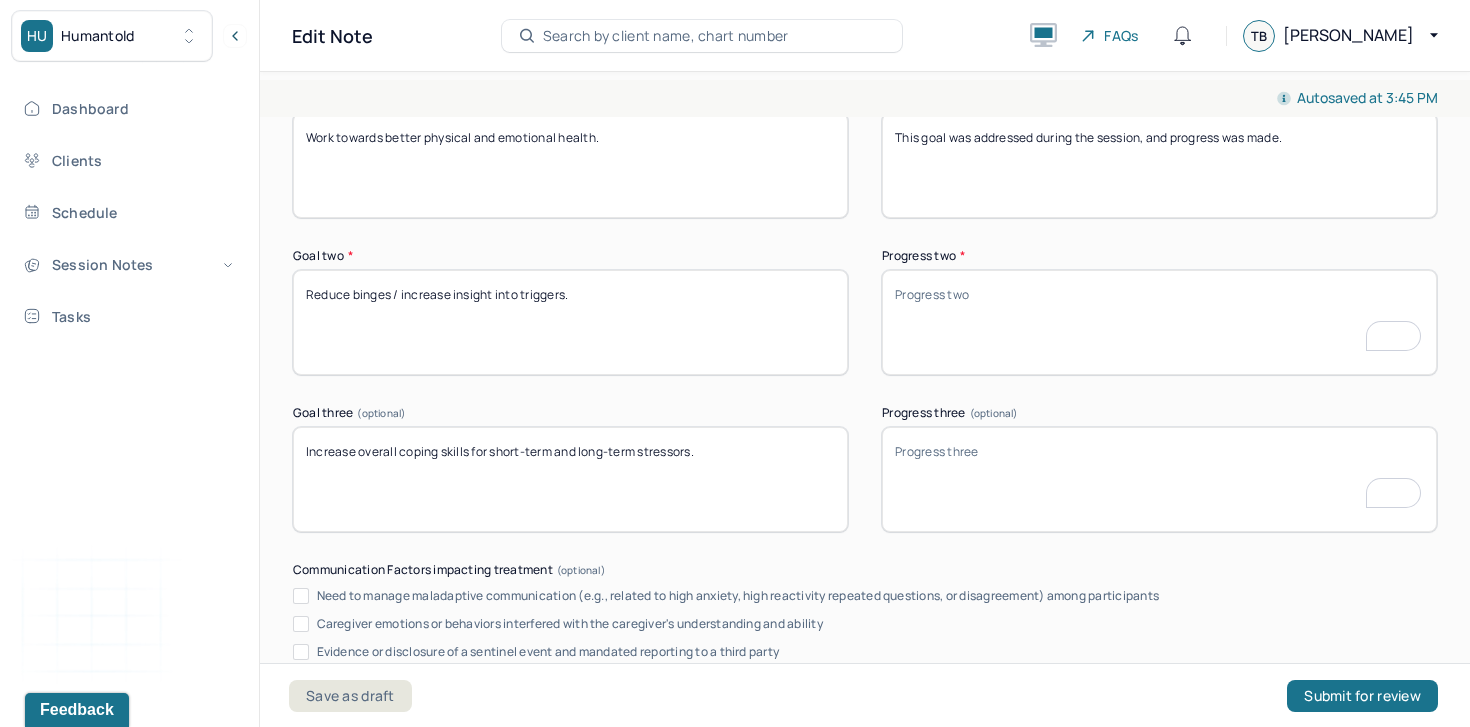 type 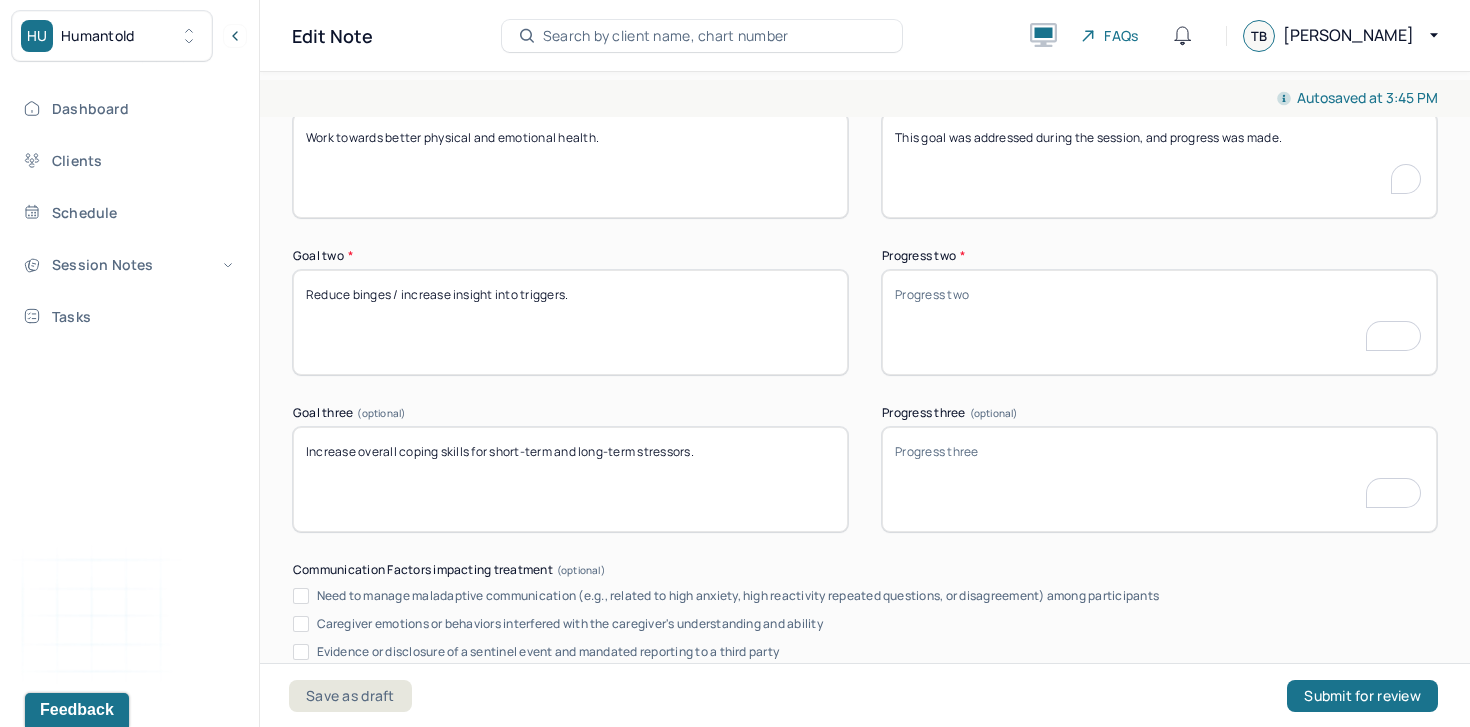 click on "This goal was addressed during the session, and progress was made." at bounding box center (1159, 165) 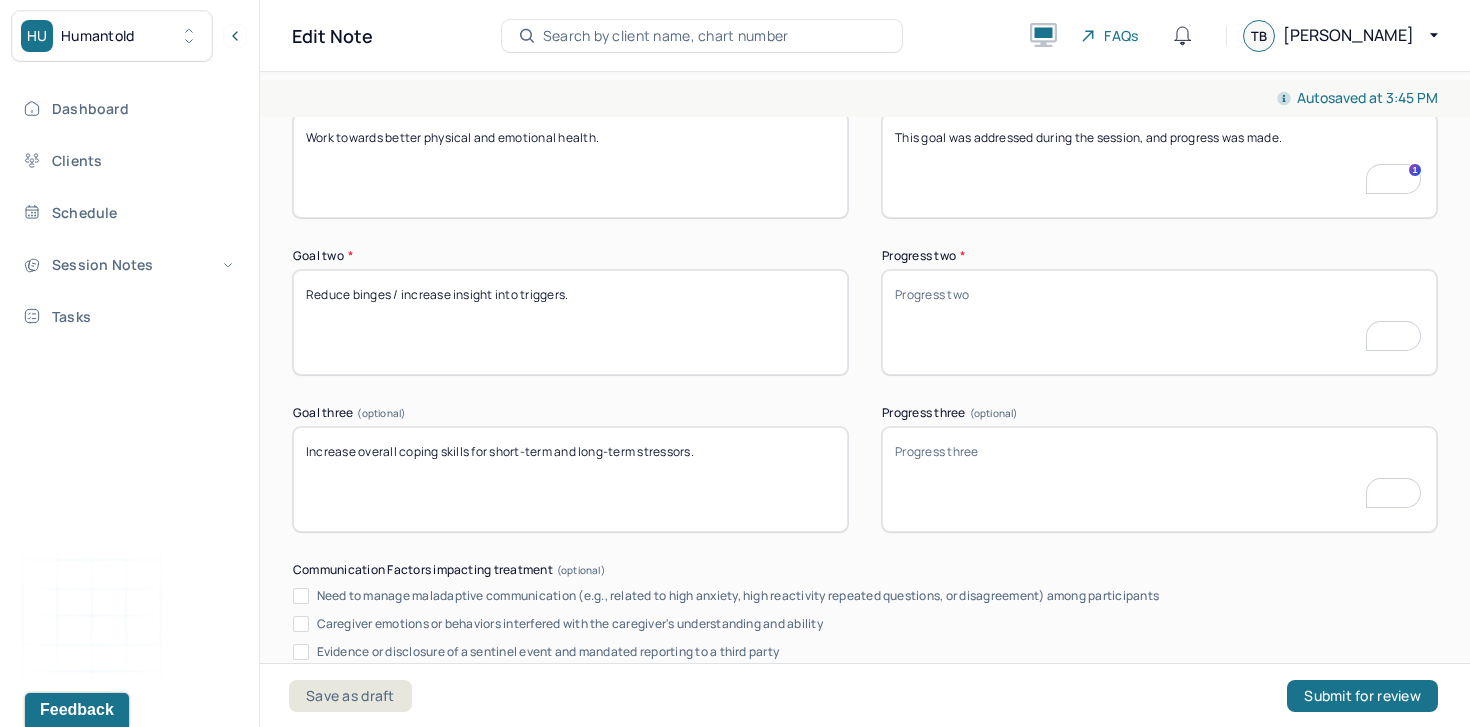 click on "This goal was addressed during the session, and progress was made." at bounding box center [1159, 165] 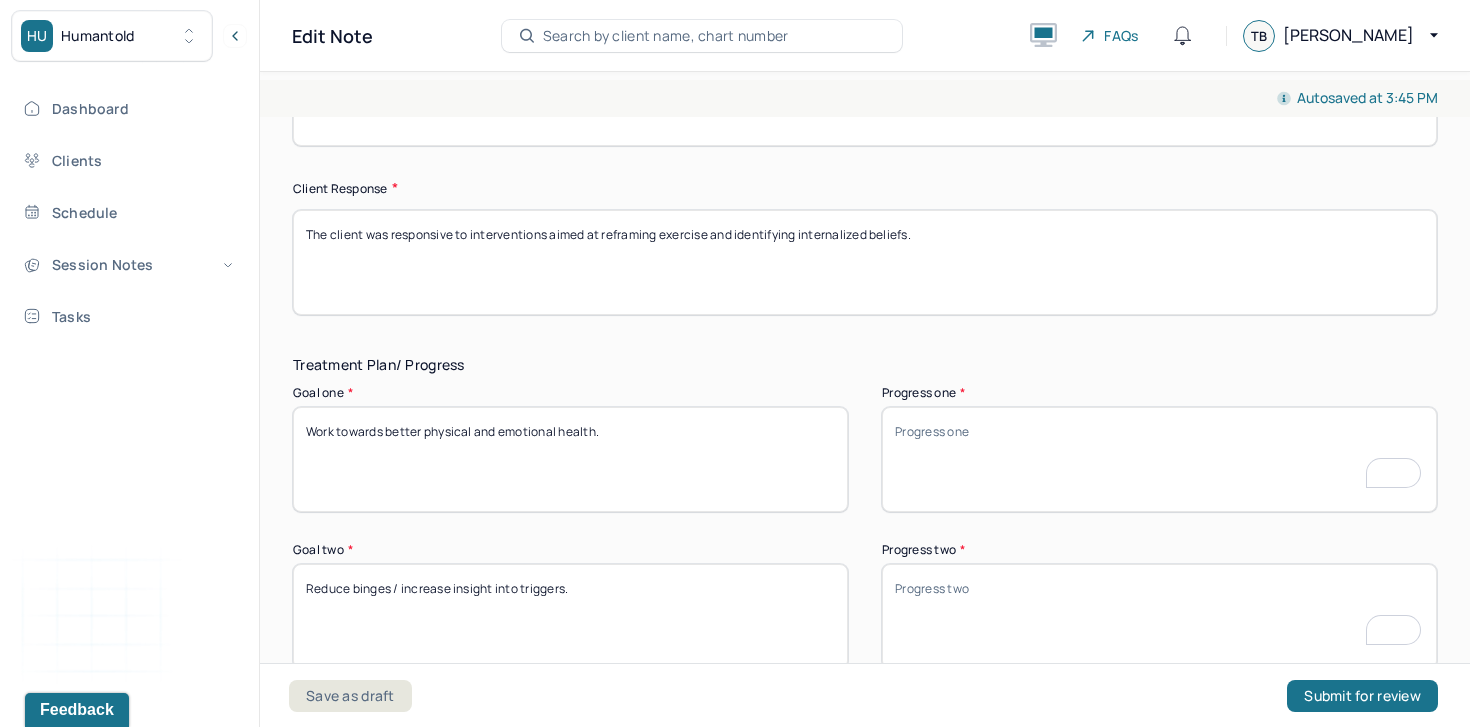 scroll, scrollTop: 3113, scrollLeft: 0, axis: vertical 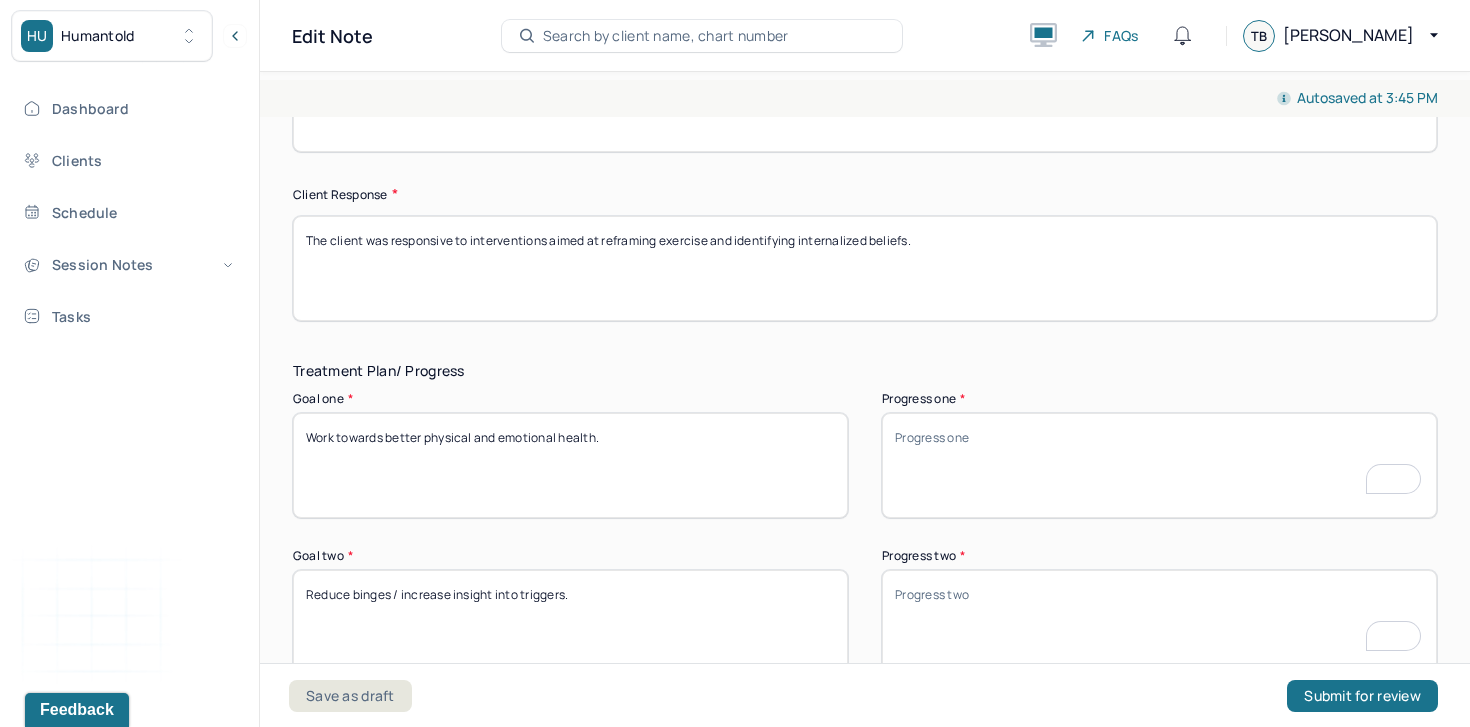type 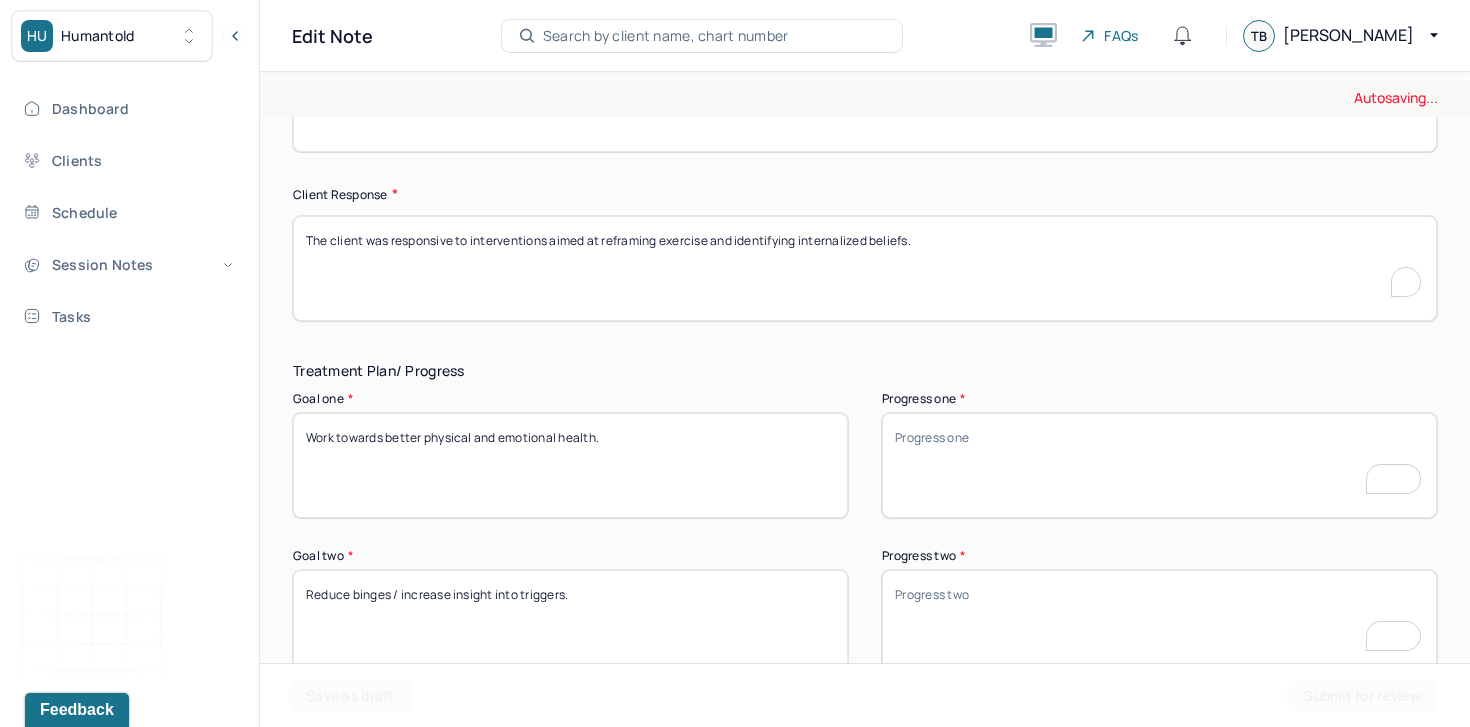 click on "The client was responsive to interventions aimed at reframing exercise and identifying internalized beliefs." at bounding box center [865, 268] 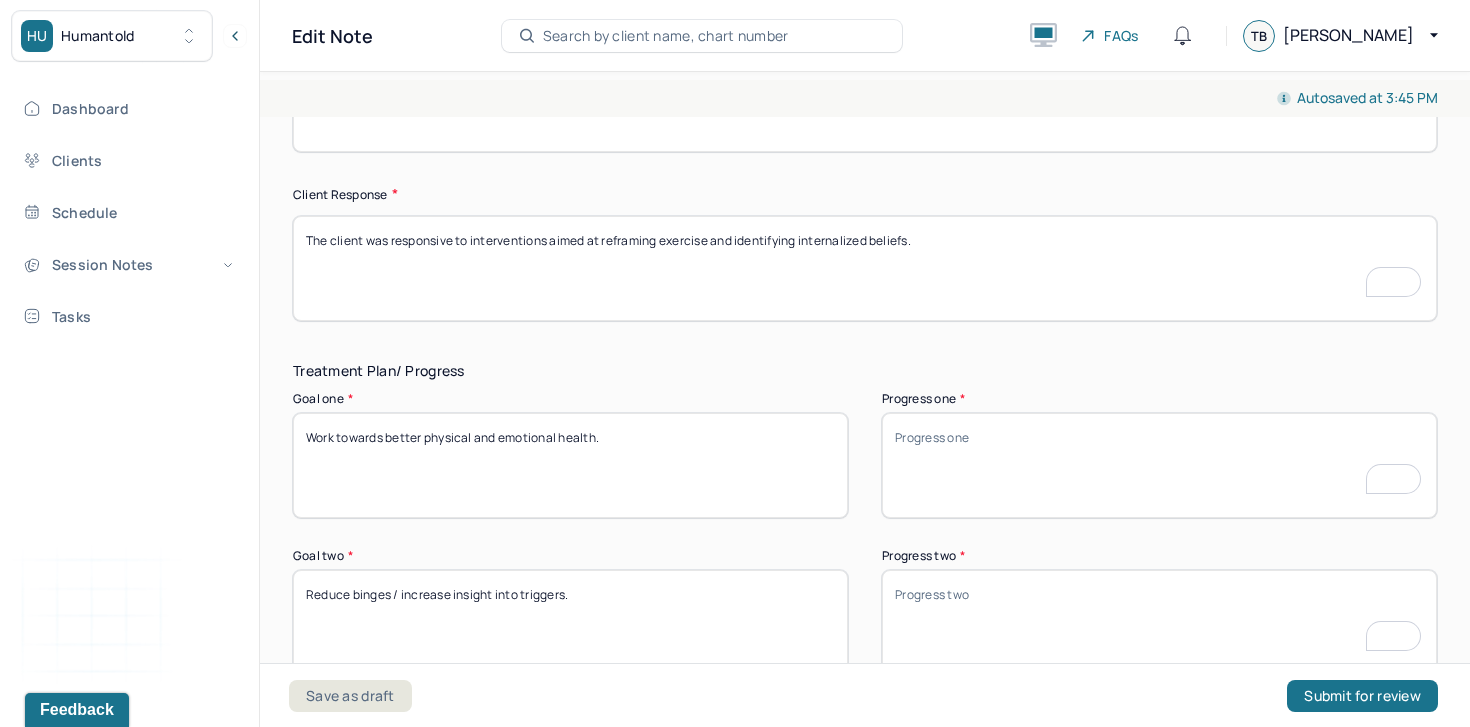 click on "The client was responsive to interventions aimed at reframing exercise and identifying internalized beliefs." at bounding box center [865, 268] 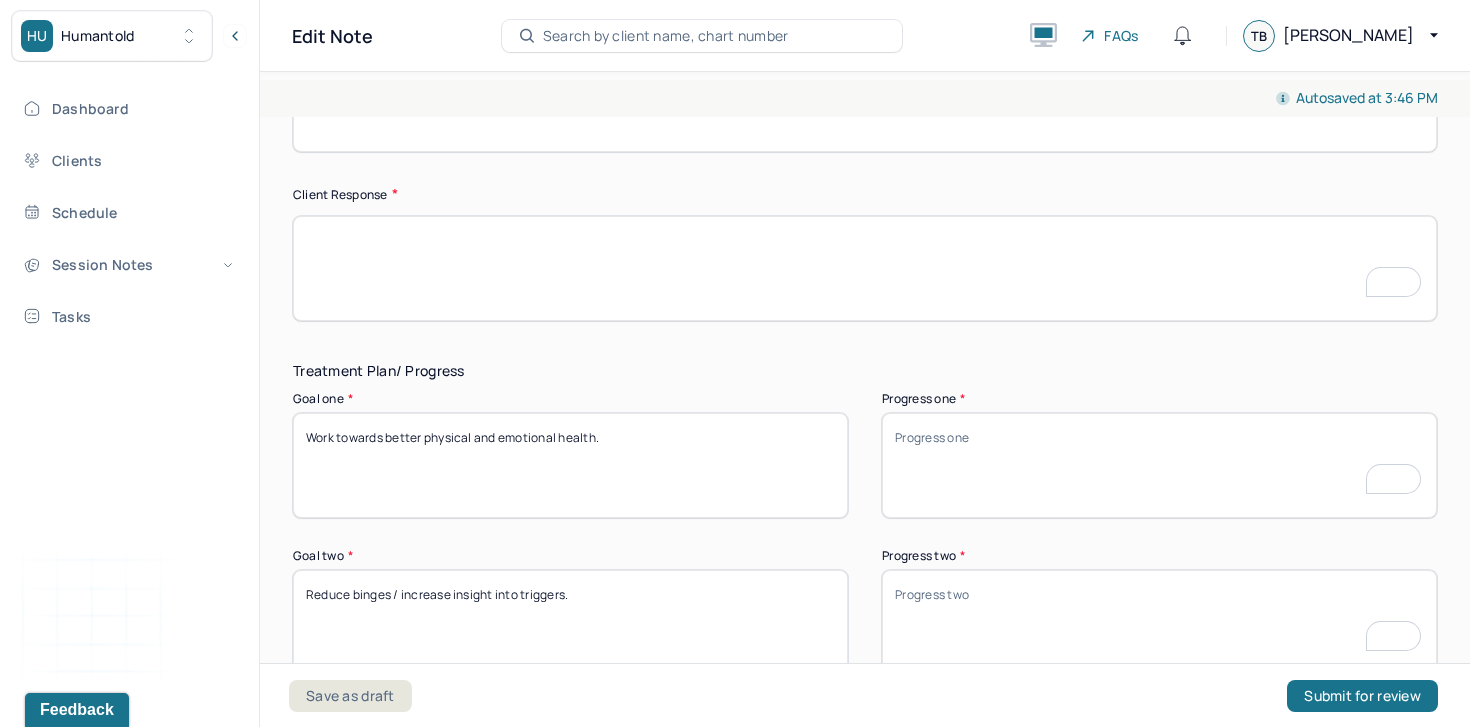 scroll, scrollTop: 2940, scrollLeft: 0, axis: vertical 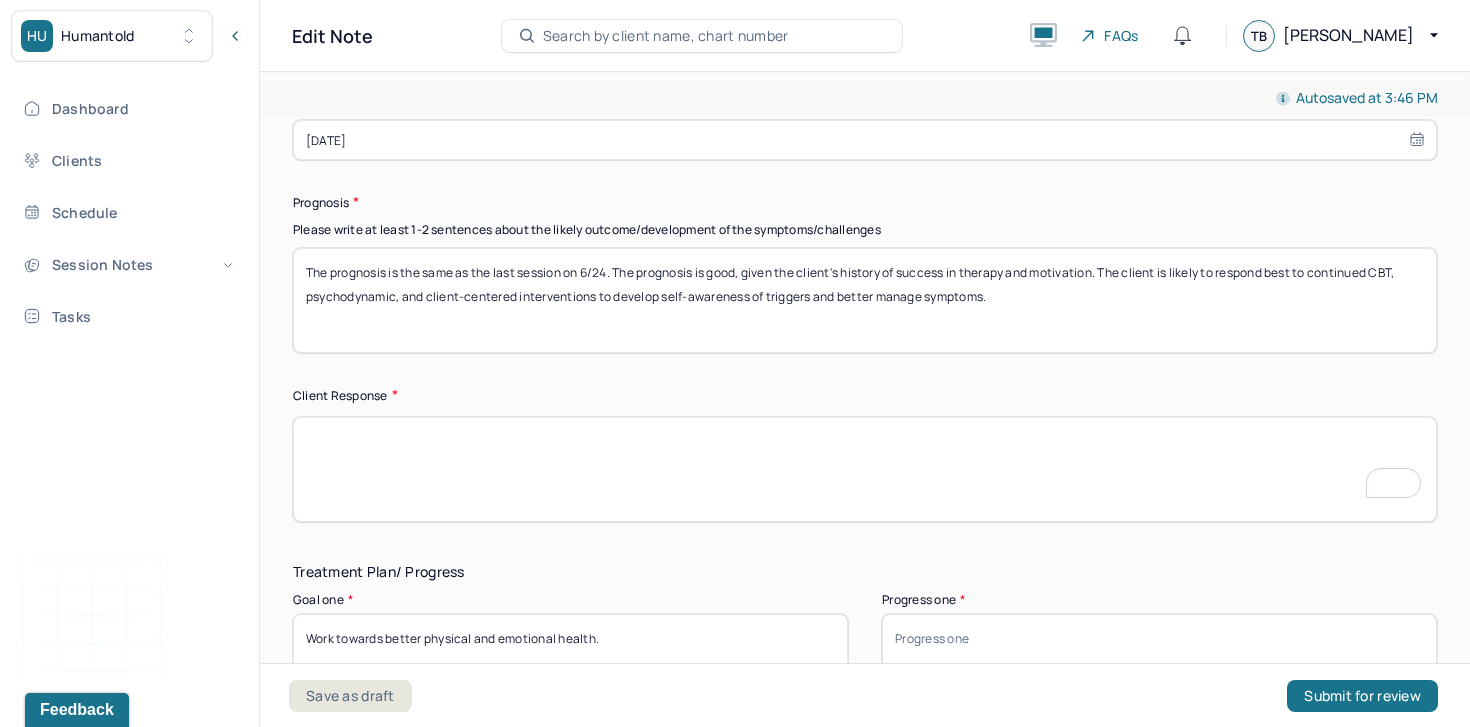 type 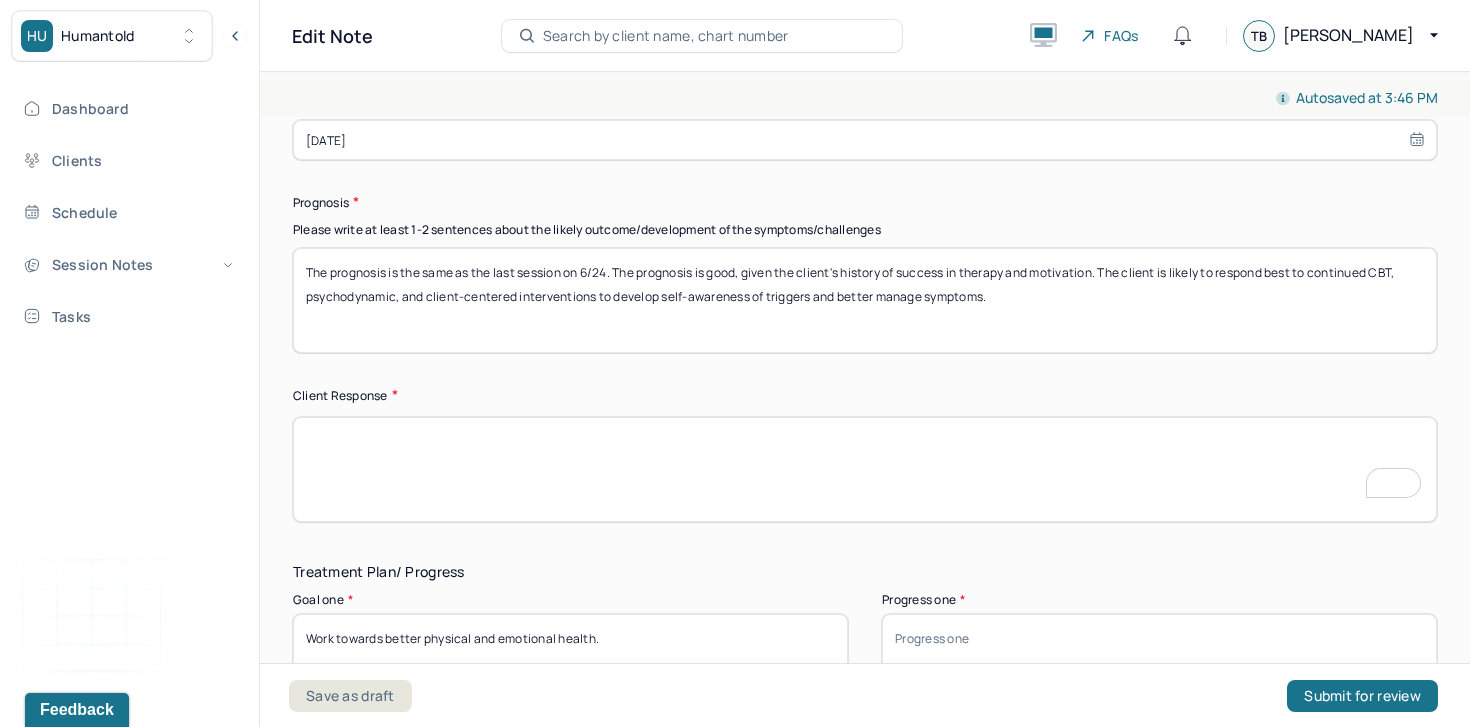scroll, scrollTop: 2912, scrollLeft: 0, axis: vertical 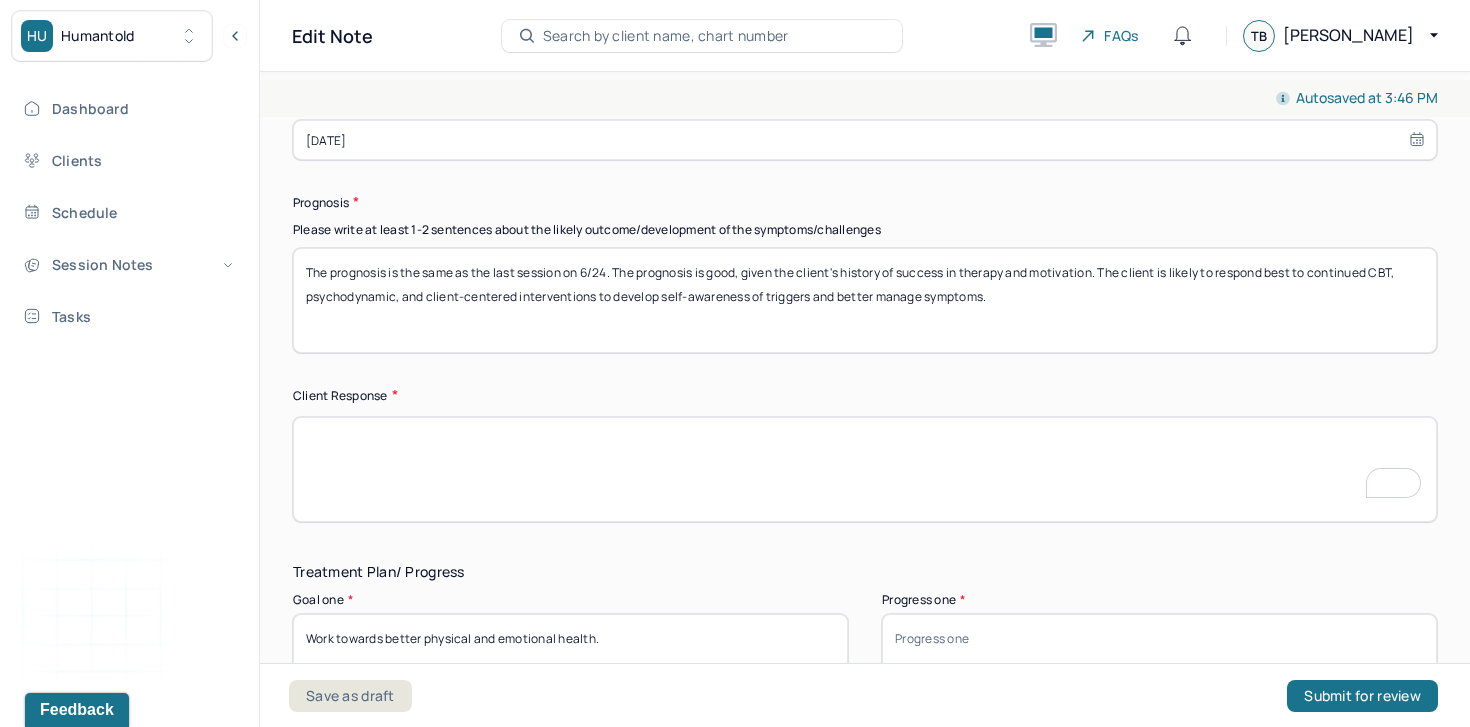 click on "The prognosis is the same as the last session on 6/24. The prognosis is good, given the client's history of success in therapy and motivation. The client is likely to respond best to continued CBT, psychodynamic, and client-centered interventions to develop self-awareness of triggers and better manage symptoms." at bounding box center [865, 300] 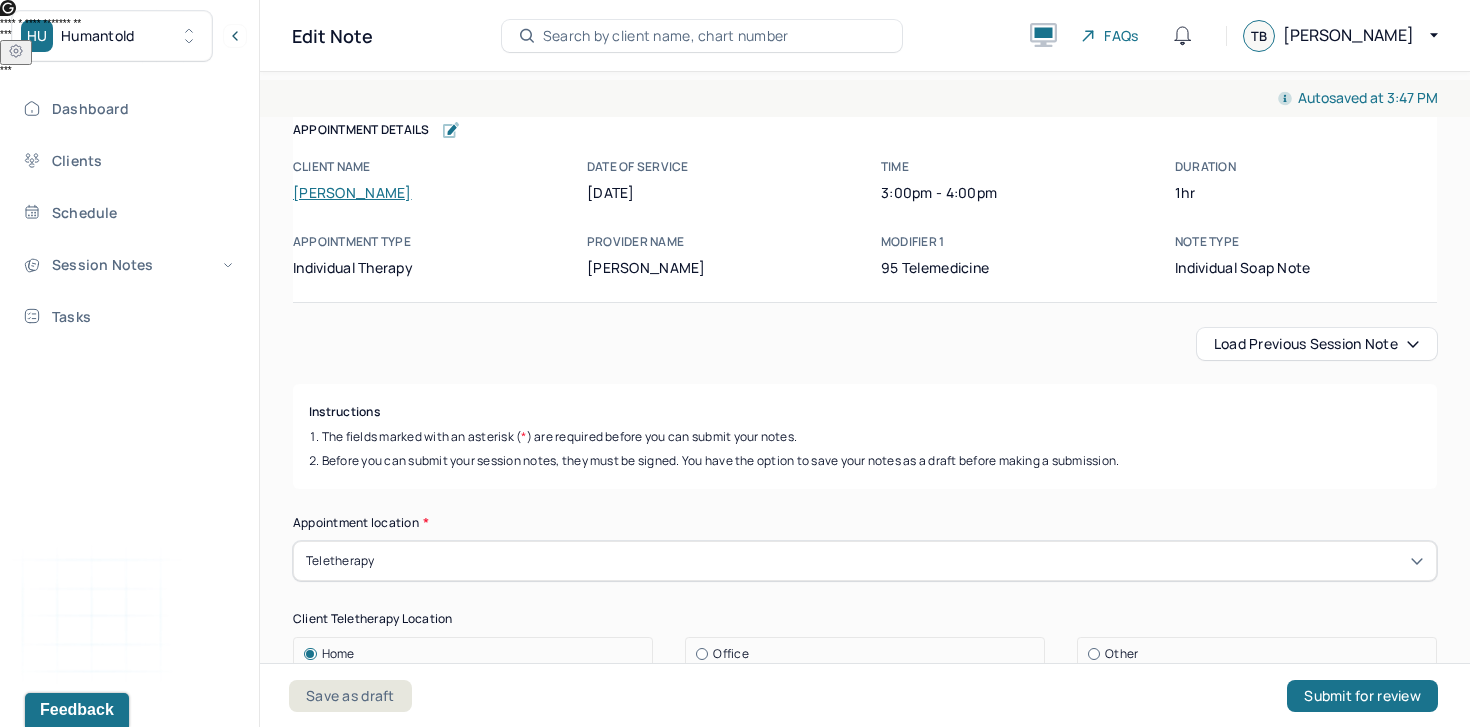 scroll, scrollTop: 0, scrollLeft: 0, axis: both 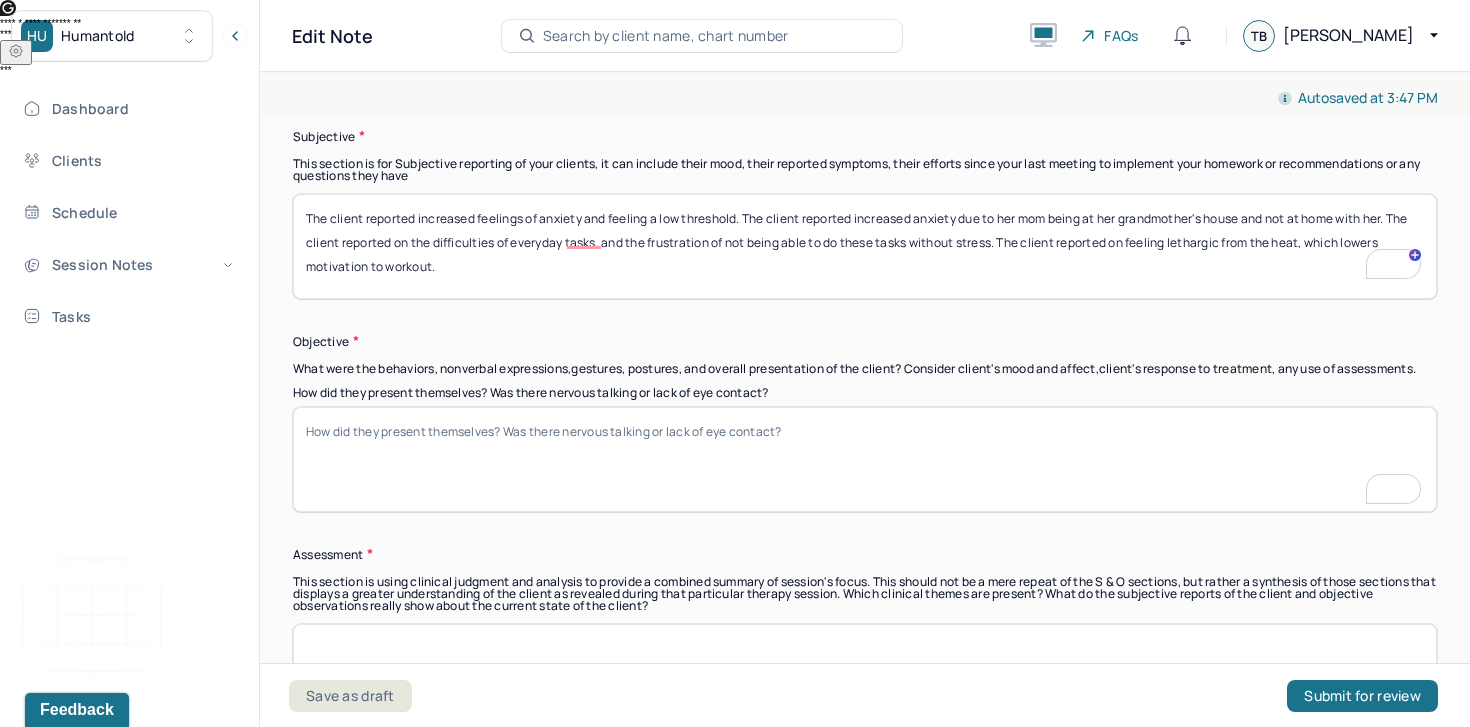 click on "How did they present themselves? Was there nervous talking or lack of eye contact?" at bounding box center [865, 459] 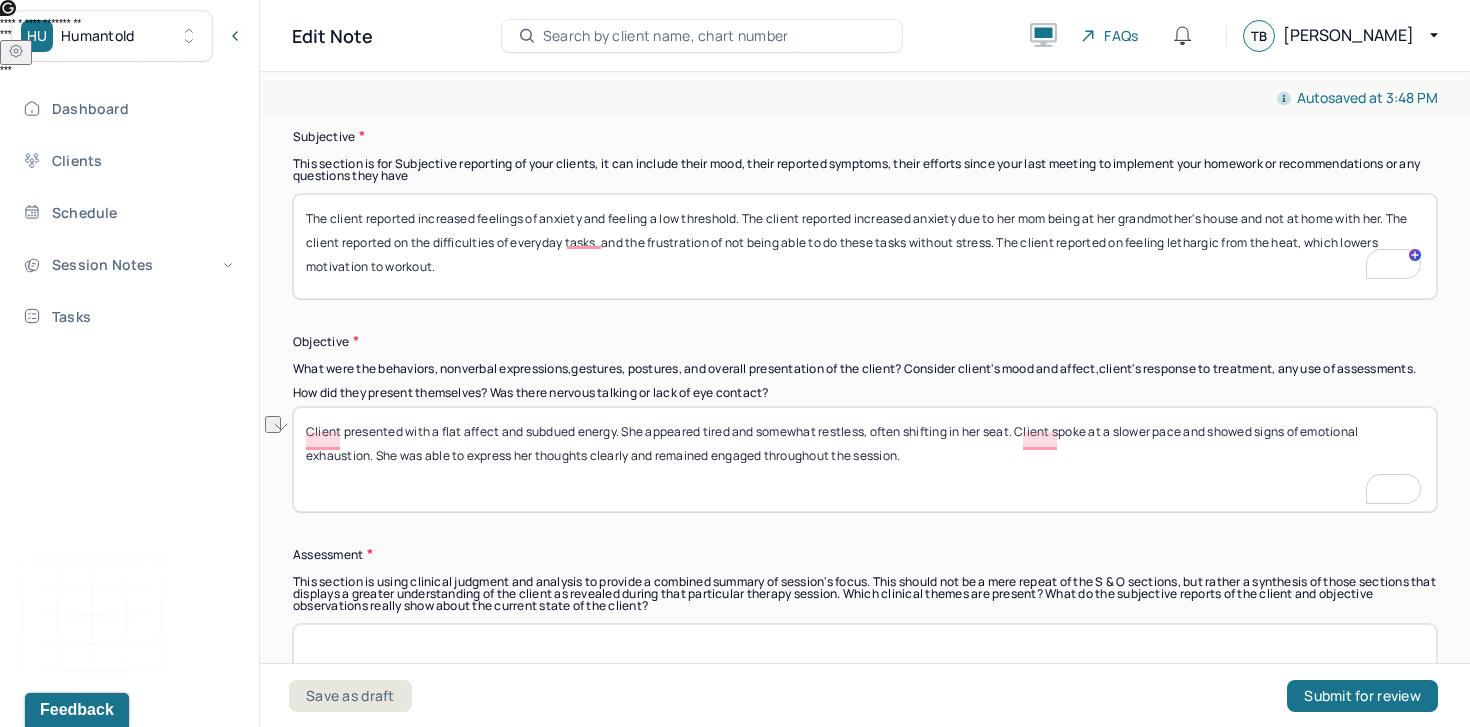 drag, startPoint x: 618, startPoint y: 439, endPoint x: 408, endPoint y: 440, distance: 210.00238 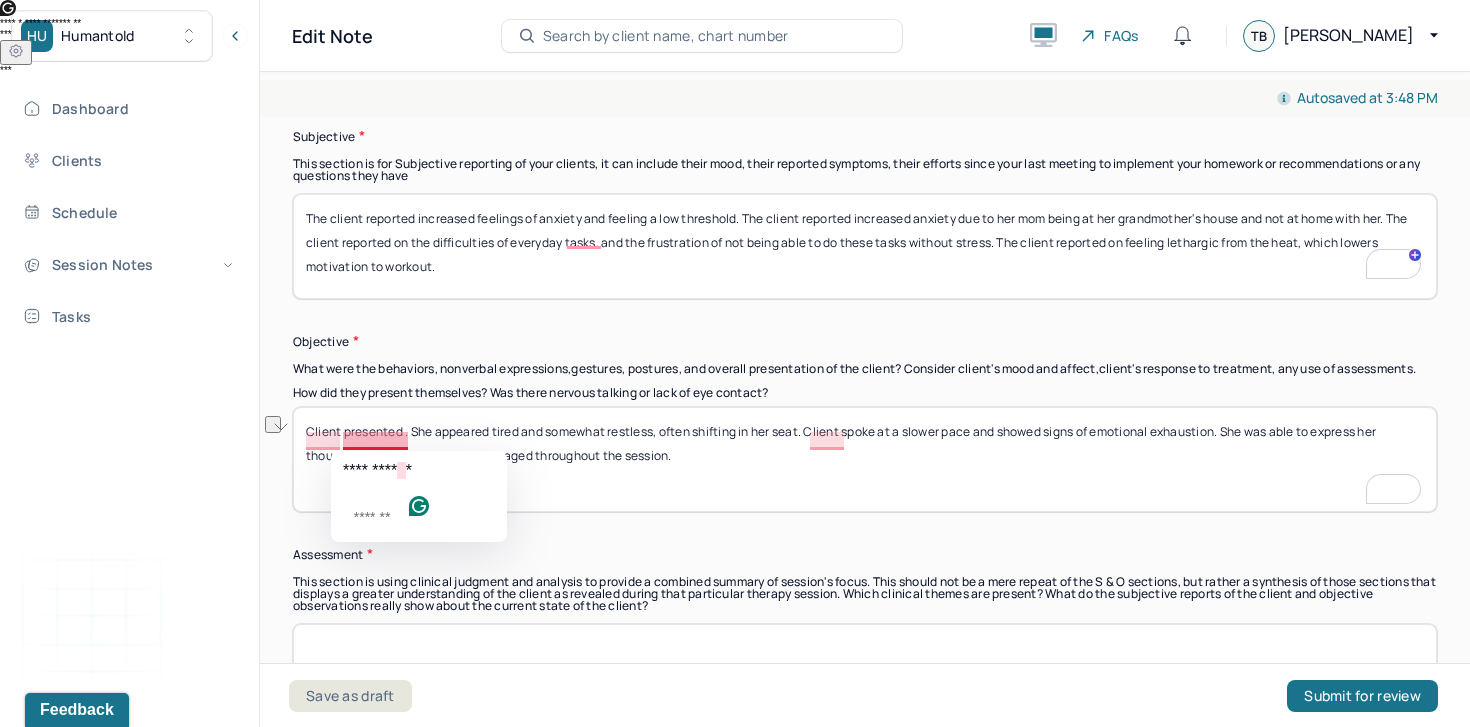 drag, startPoint x: 437, startPoint y: 437, endPoint x: 344, endPoint y: 439, distance: 93.0215 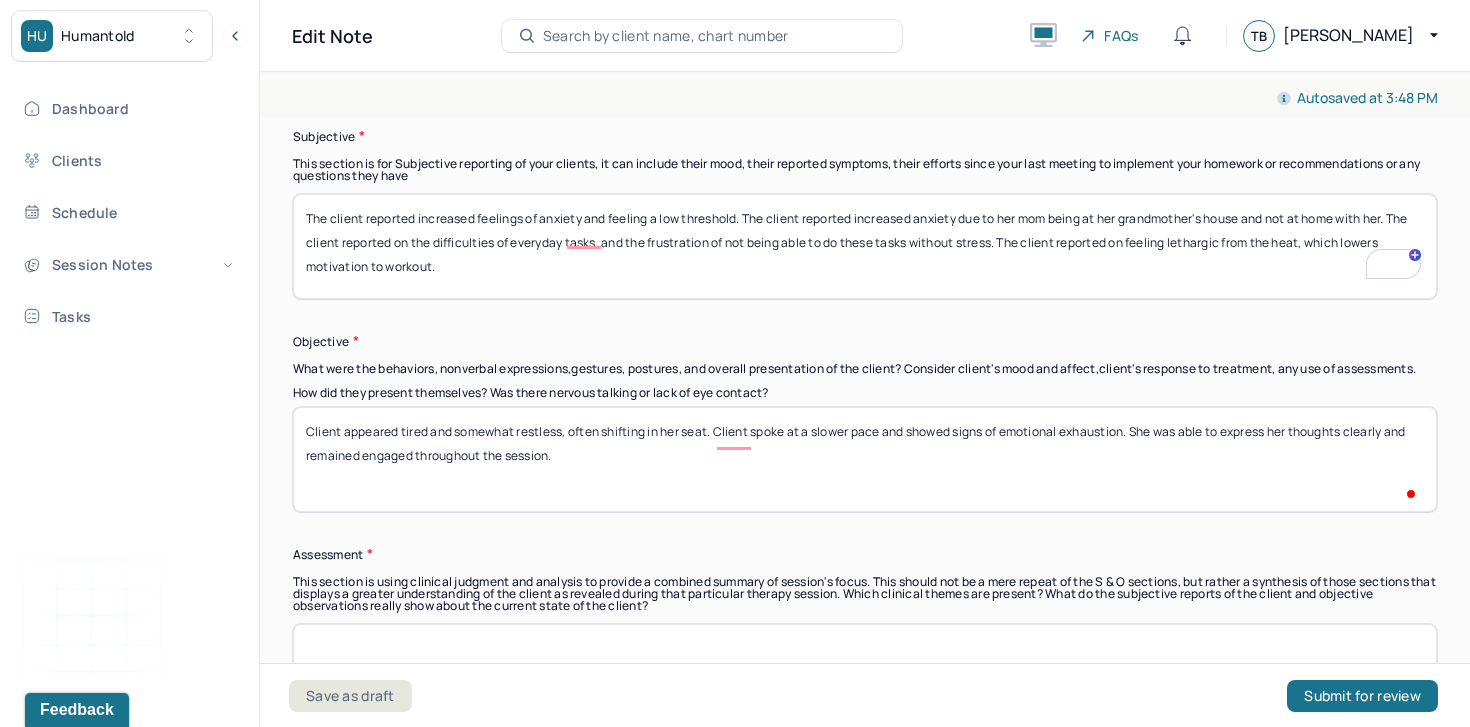 click on "Client presented . She appeared tired and somewhat restless, often shifting in her seat. Client spoke at a slower pace and showed signs of emotional exhaustion. She was able to express her thoughts clearly and remained engaged throughout the session." at bounding box center [865, 459] 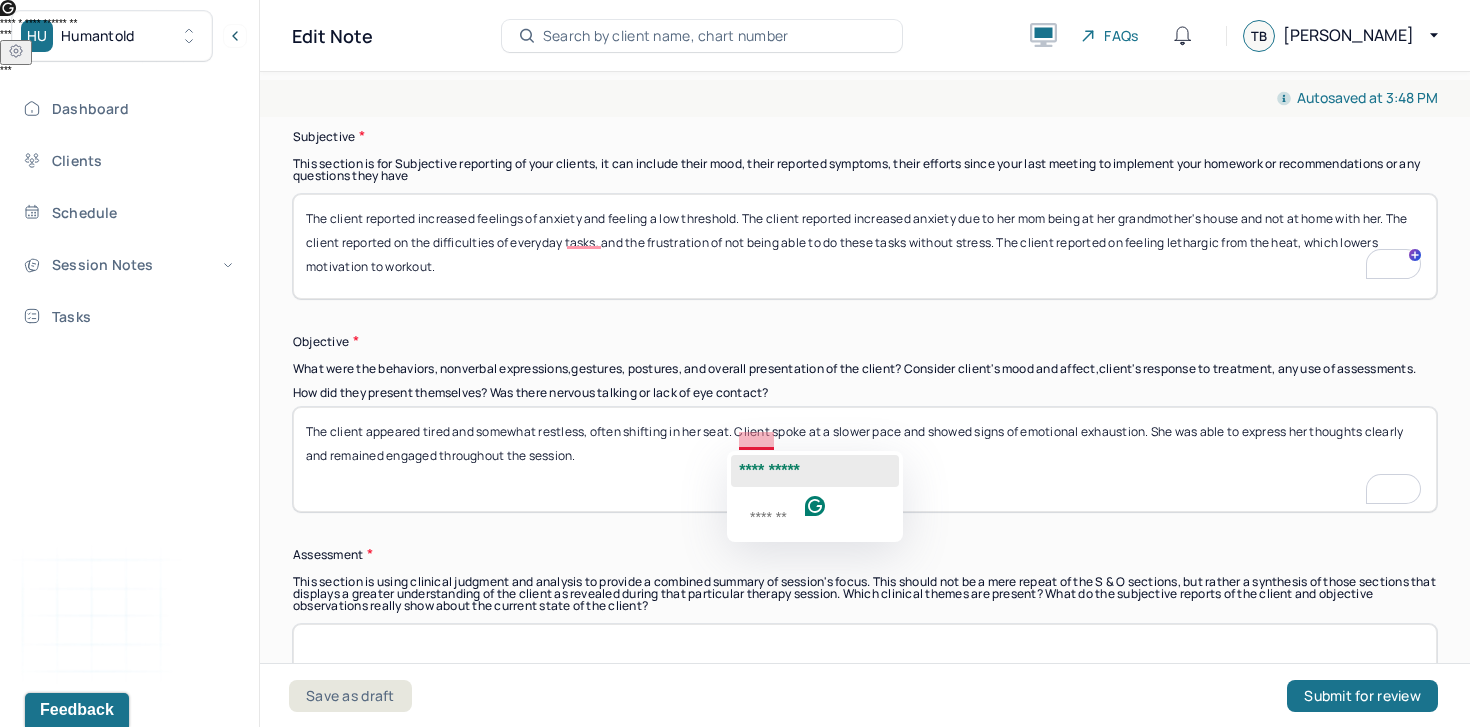 click on "**********" 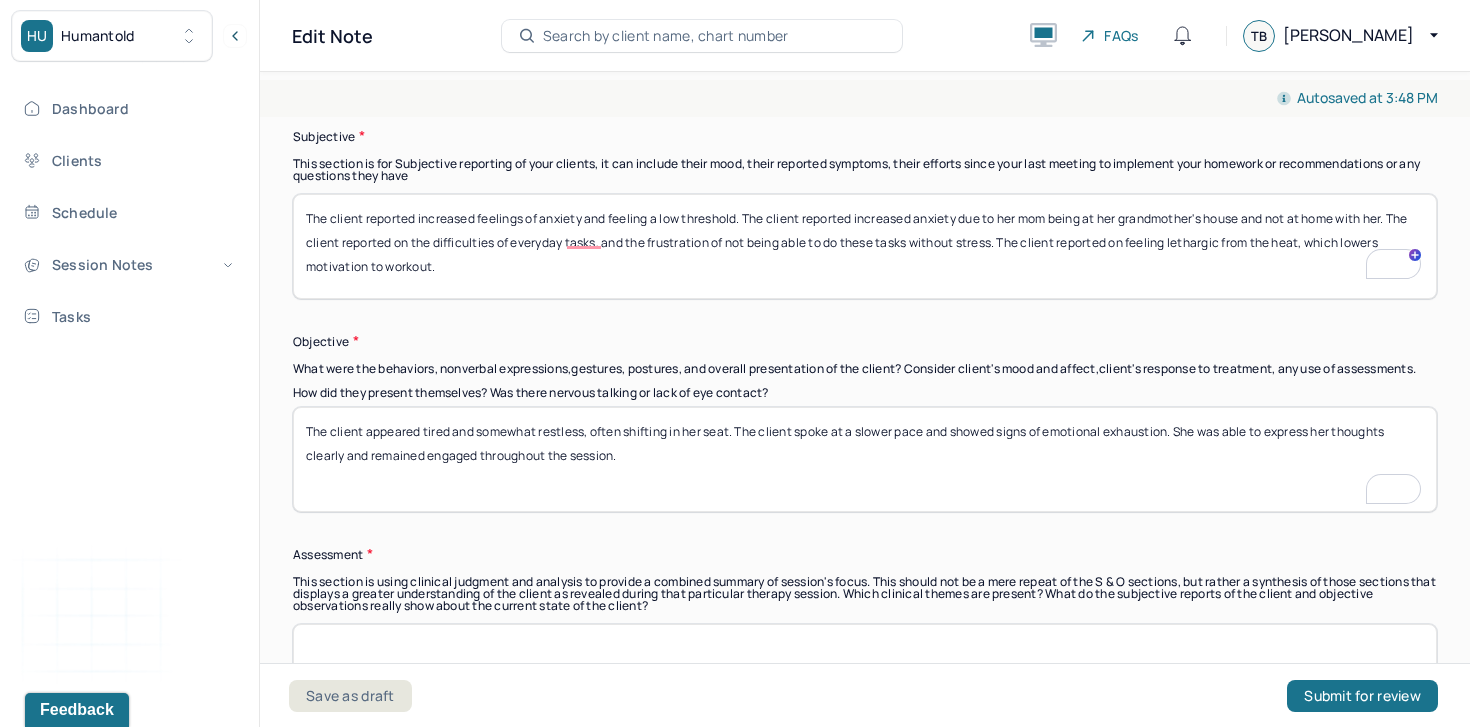 click on "The client appeared tired and somewhat restless, often shifting in her seat. The client spoke at a slower pace and showed signs of emotional exhaustion. She was able to express her thoughts clearly and remained engaged throughout the session." at bounding box center (865, 459) 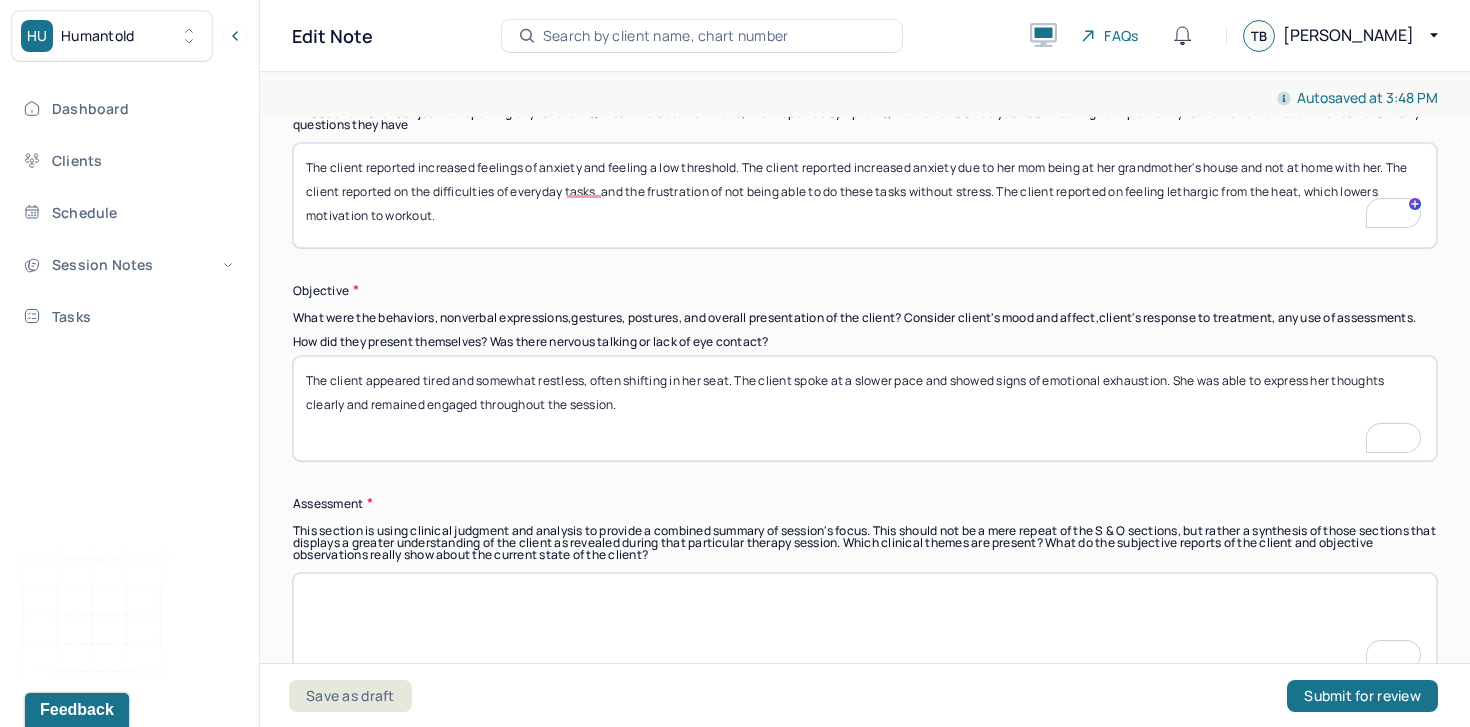 scroll, scrollTop: 1546, scrollLeft: 0, axis: vertical 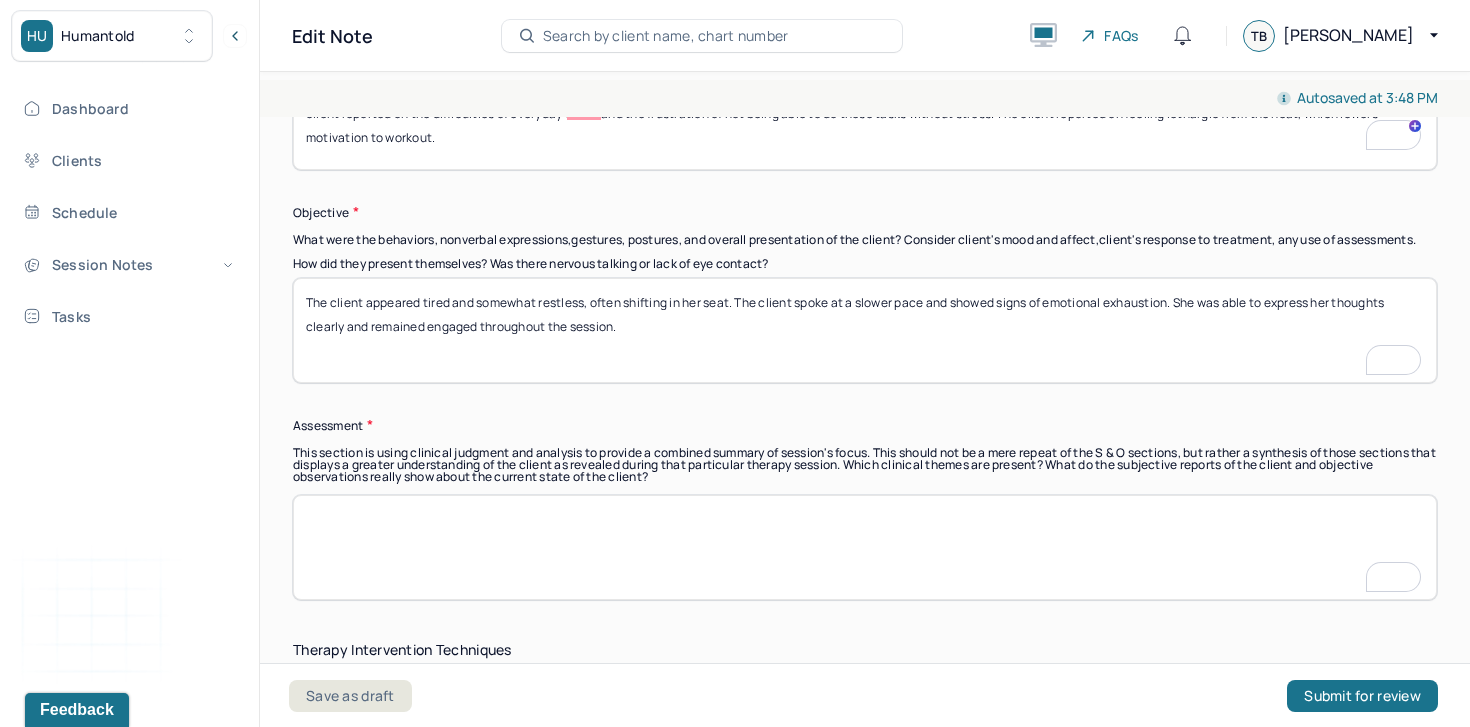 type on "The client appeared tired and somewhat restless, often shifting in her seat. The client spoke at a slower pace and showed signs of emotional exhaustion. She was able to express her thoughts clearly and remained engaged throughout the session." 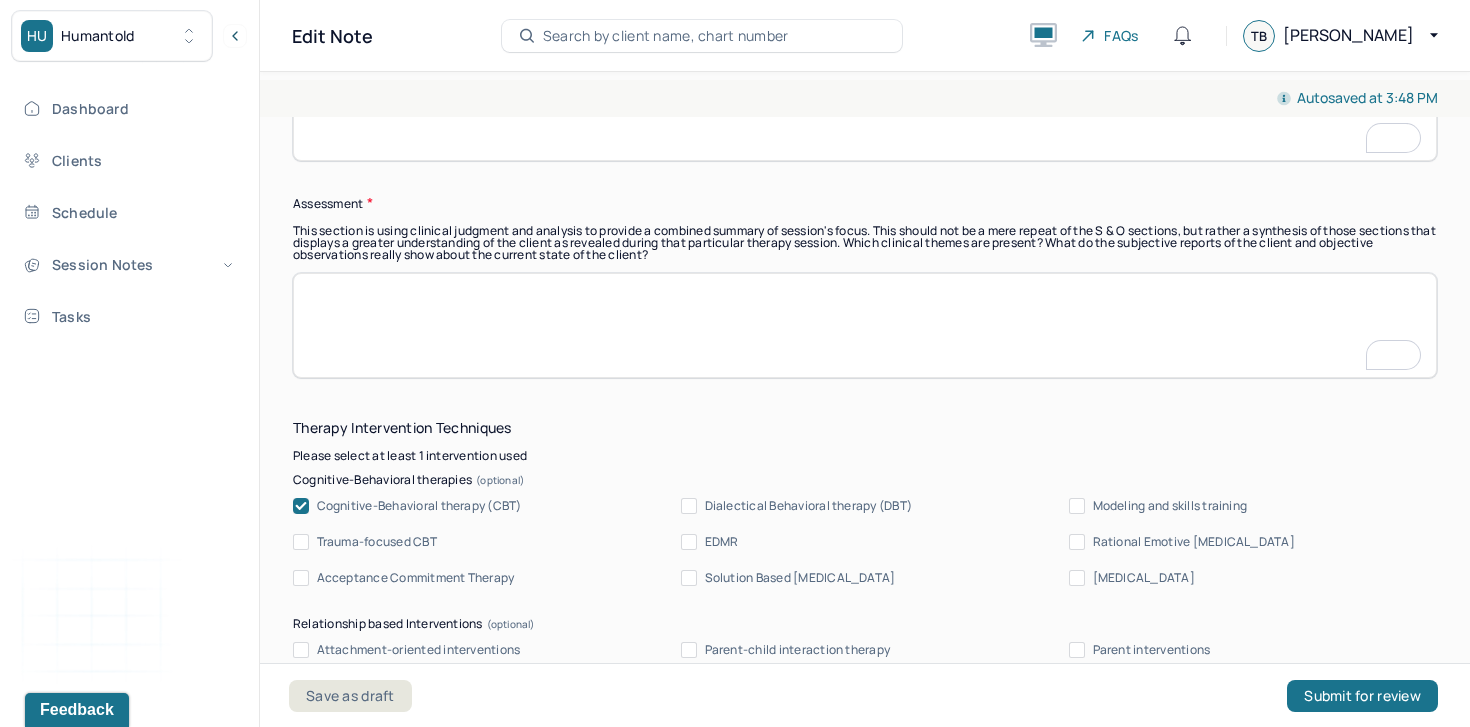 click at bounding box center [865, 325] 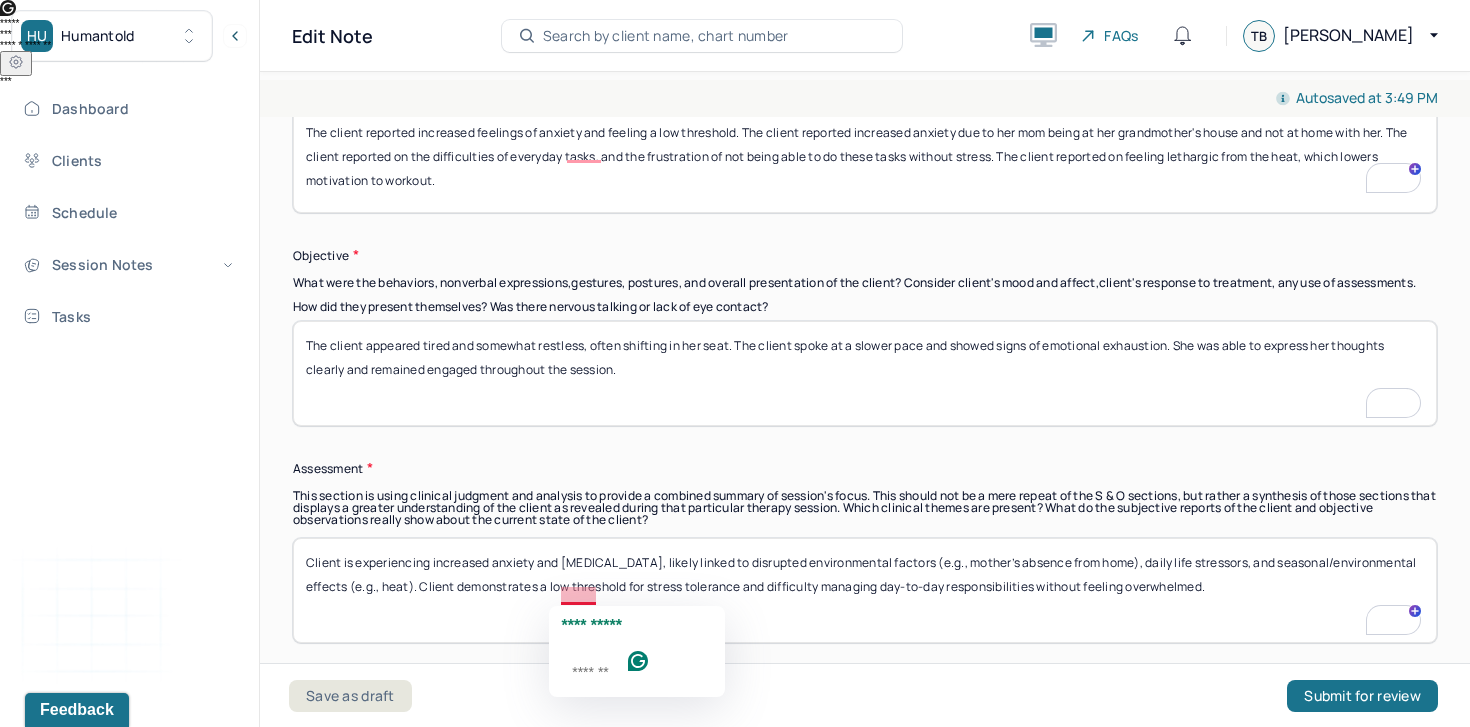 click on "**********" 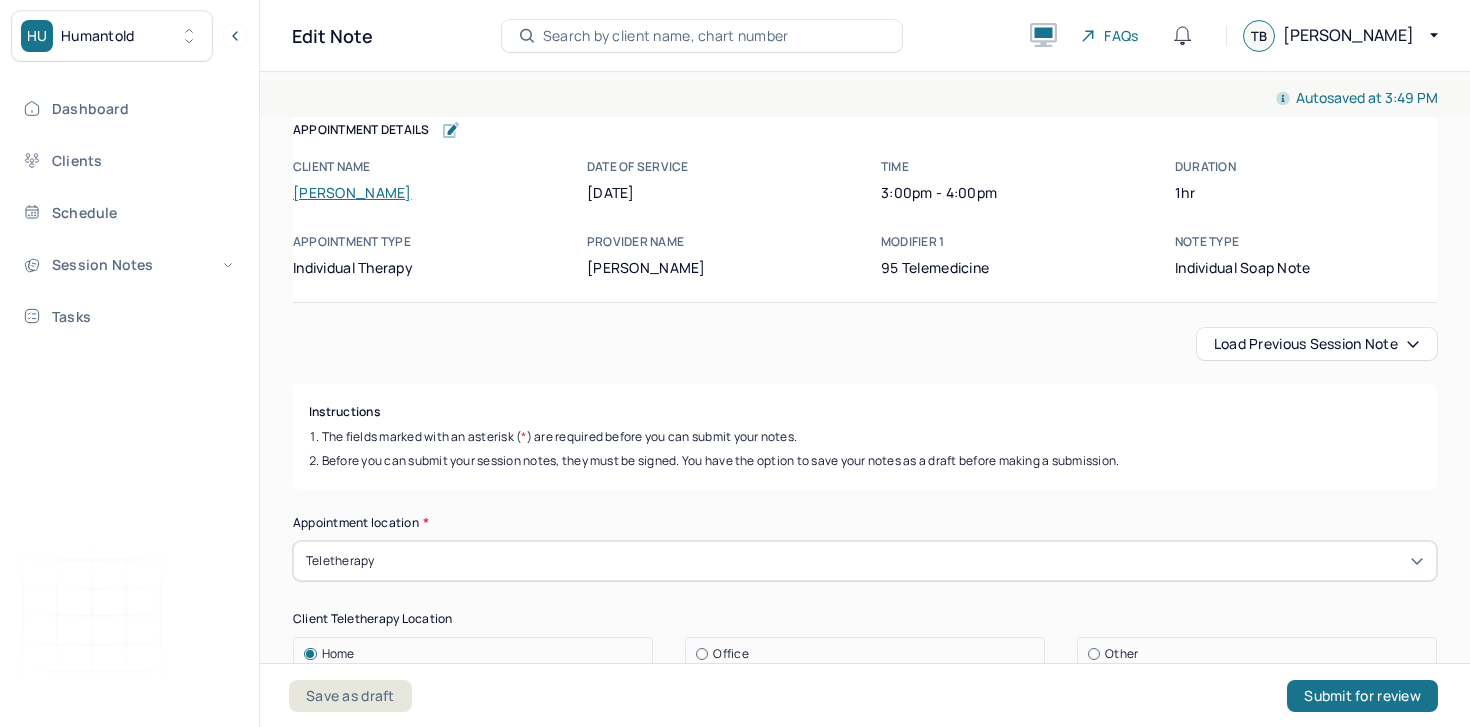 scroll, scrollTop: 0, scrollLeft: 0, axis: both 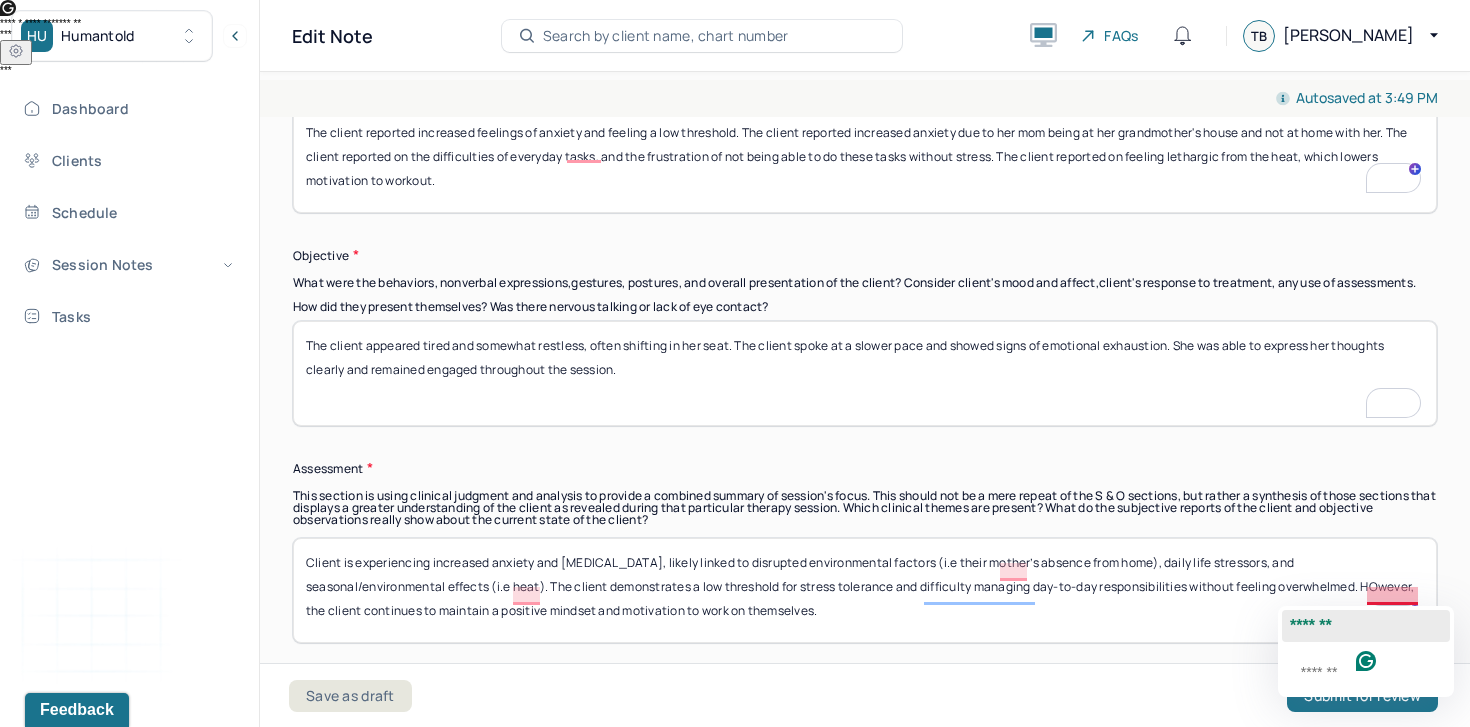 click on "*******" 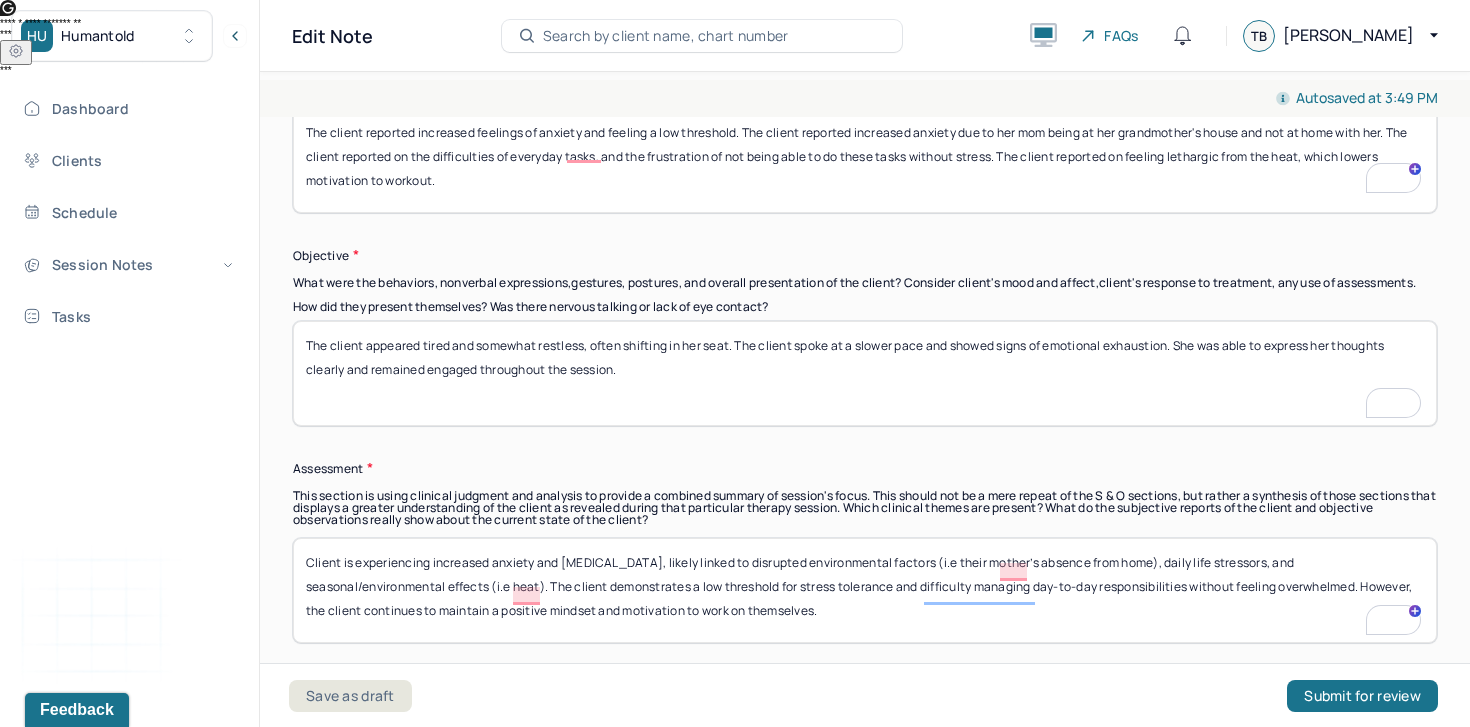 click on "Client is experiencing increased anxiety and [MEDICAL_DATA], likely linked to disrupted environmental factors (i.e their mother’s absence from home), daily life stressors, and seasonal/environmental effects (i.e heat). The client demonstrates a low threshold for stress tolerance and difficulty managing day-to-day responsibilities without feeling overwhelmed. HOwever, the client continues to maintain a positive mindset and motivation to work on themselves." at bounding box center (865, 590) 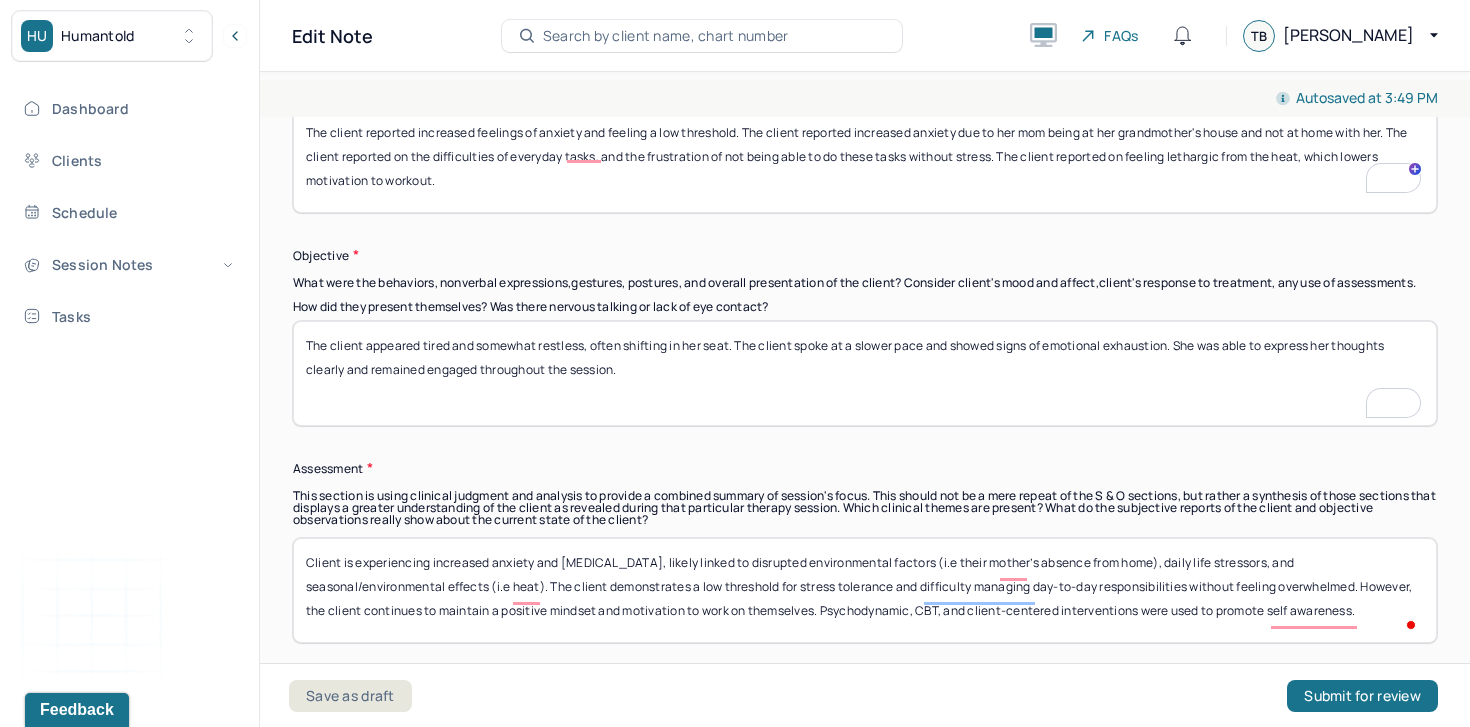 scroll, scrollTop: 1570, scrollLeft: 0, axis: vertical 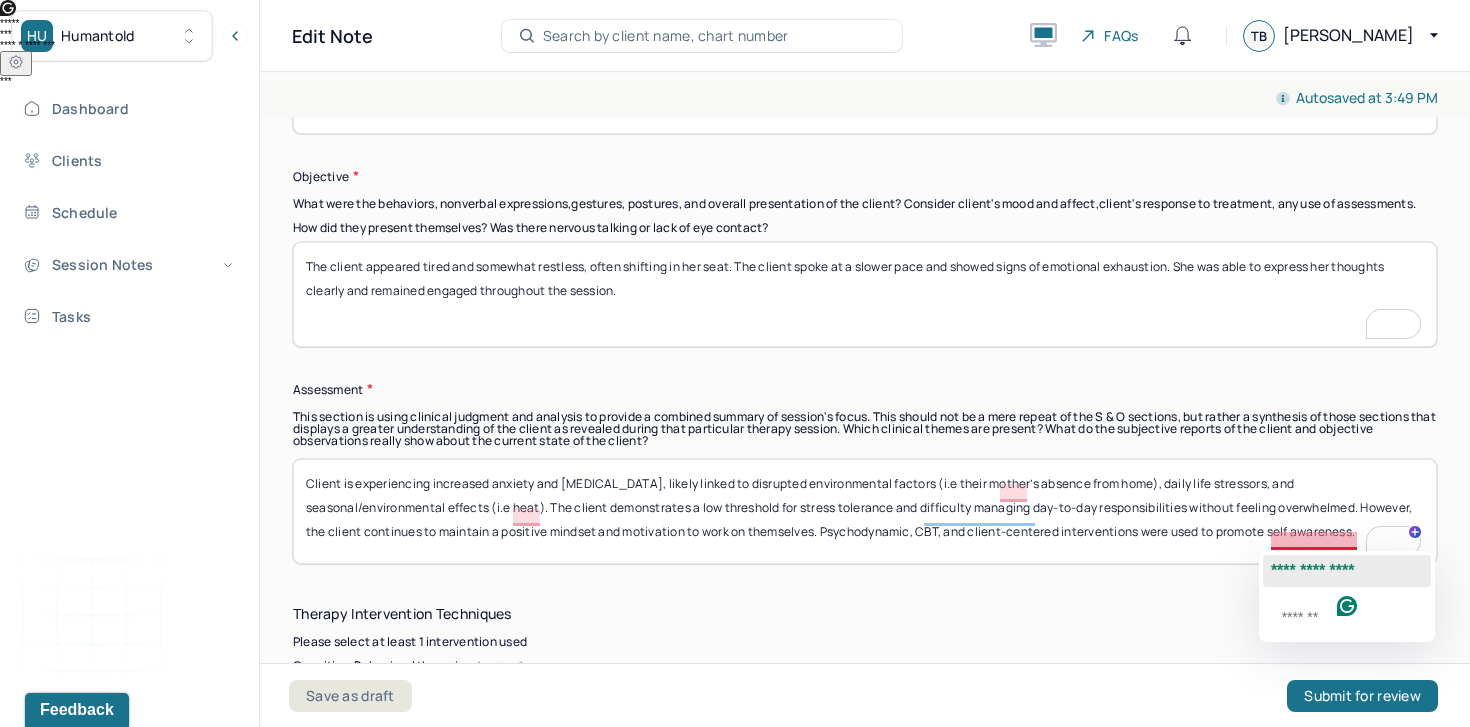 click on "**********" 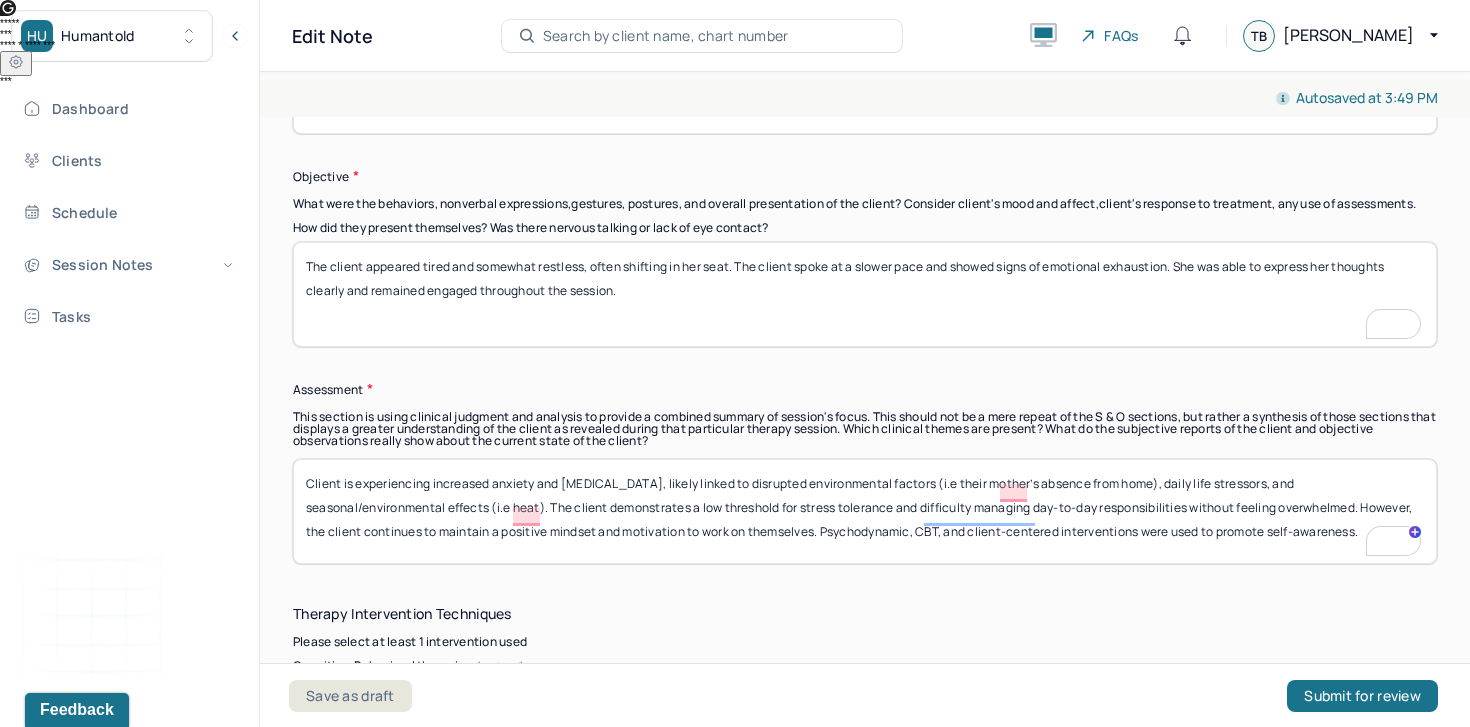 type on "Client is experiencing increased anxiety and [MEDICAL_DATA], likely linked to disrupted environmental factors (i.e their mother’s absence from home), daily life stressors, and seasonal/environmental effects (i.e heat). The client demonstrates a low threshold for stress tolerance and difficulty managing day-to-day responsibilities without feeling overwhelmed. However, the client continues to maintain a positive mindset and motivation to work on themselves. Psychodynamic, CBT, and client-centered interventions were used to promote self-awareness." 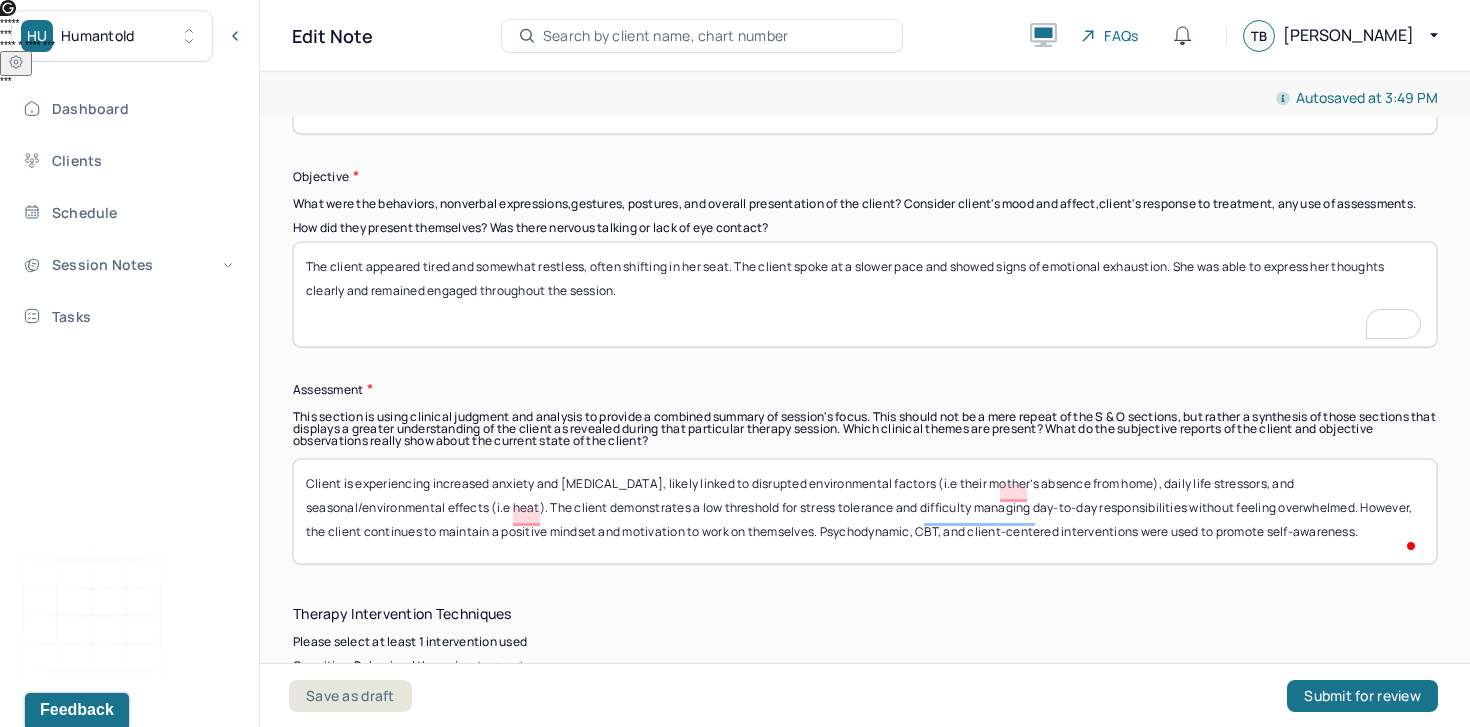 scroll, scrollTop: 1943, scrollLeft: 0, axis: vertical 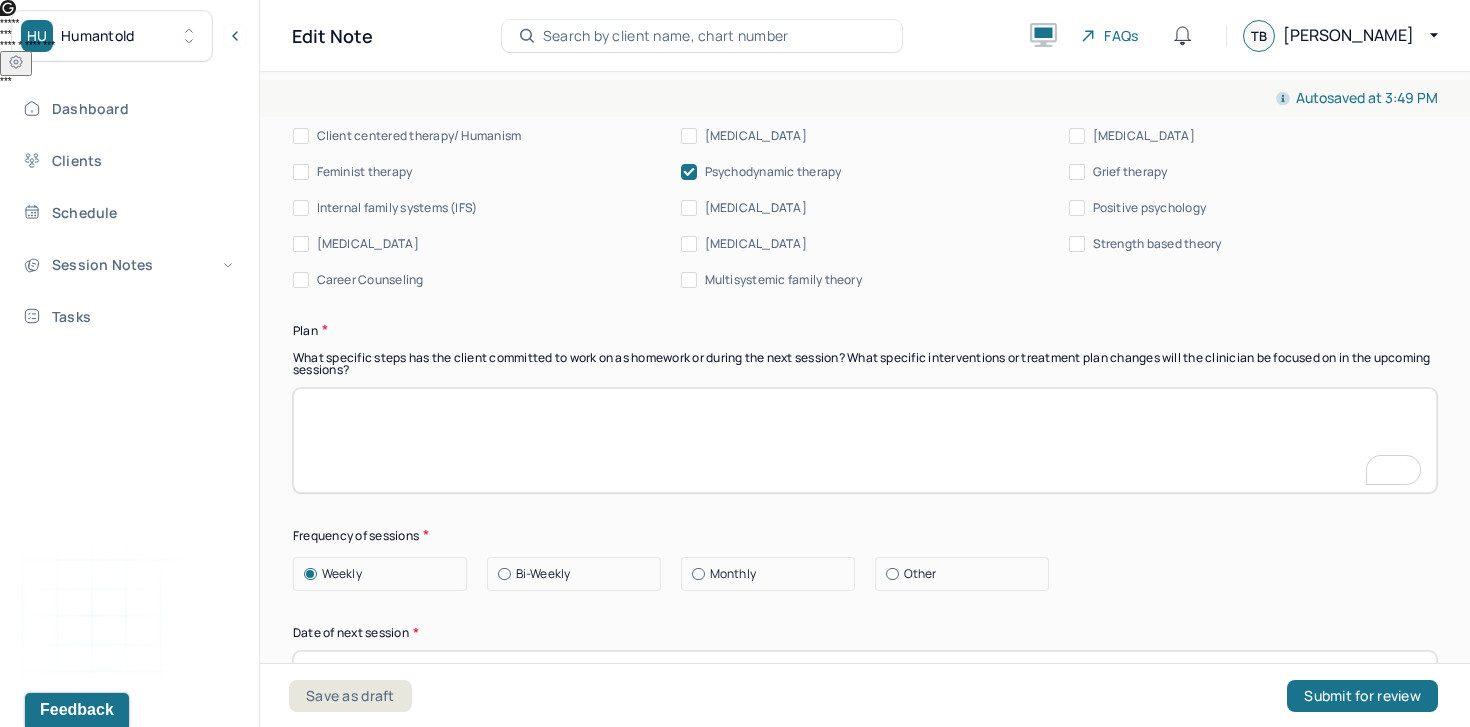 click at bounding box center (865, 440) 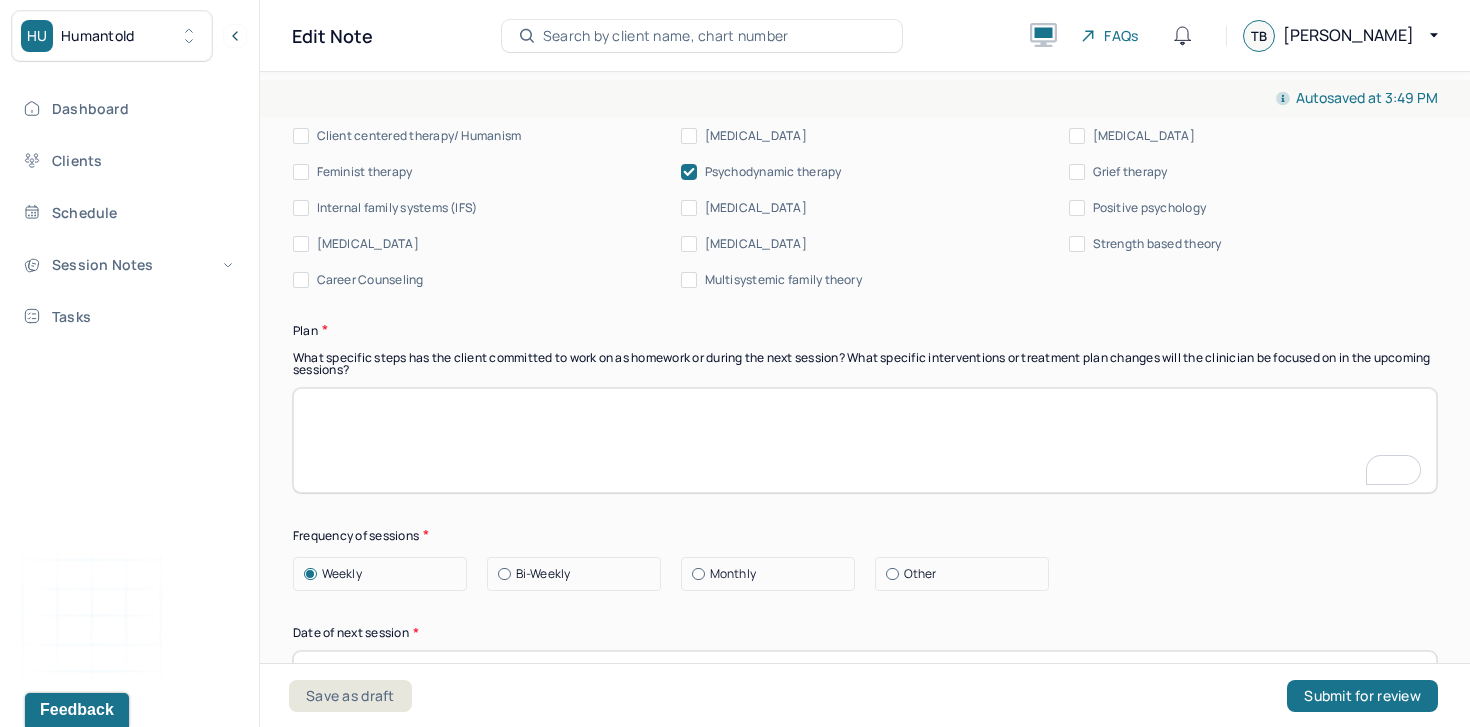 paste on "Continue to support the client in identifying internal and external contributors to anxiety." 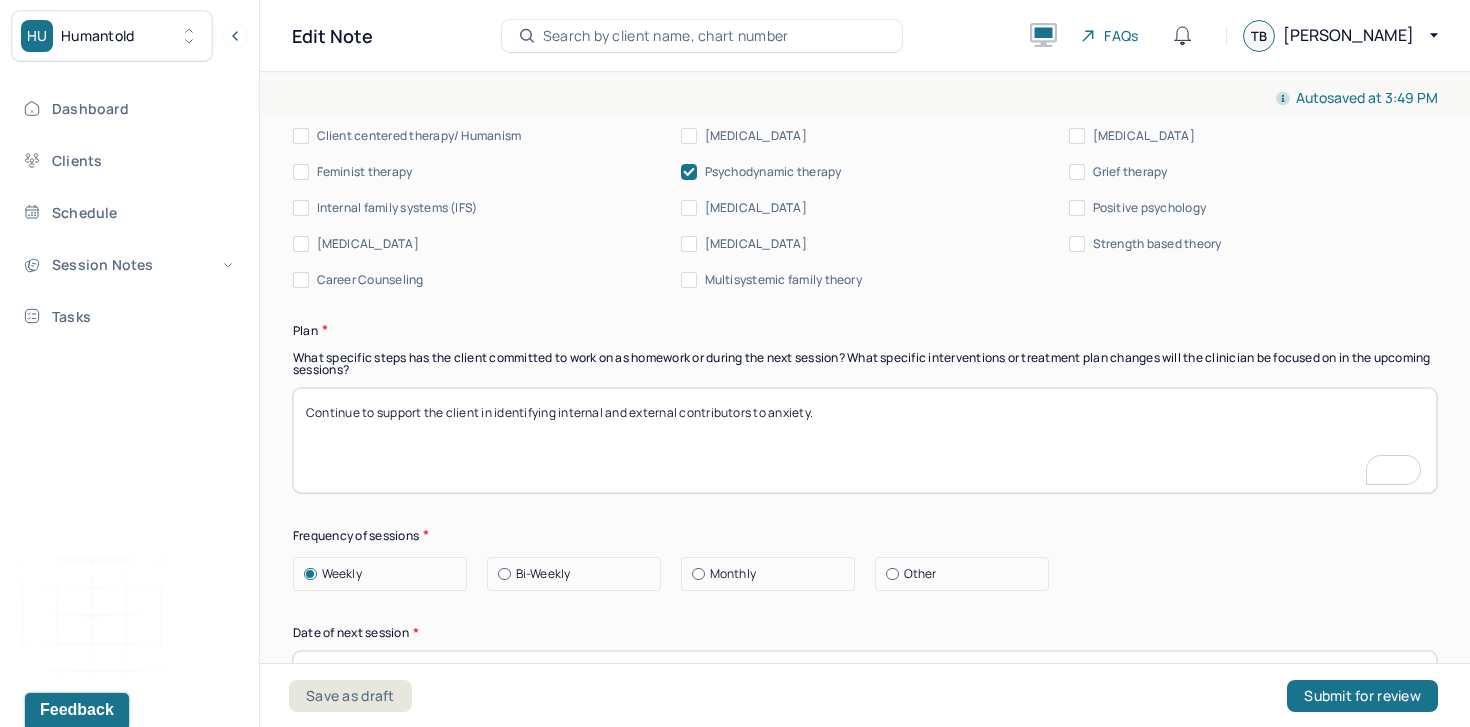 type on "Continue to support the client in identifying internal and external contributors to anxiety." 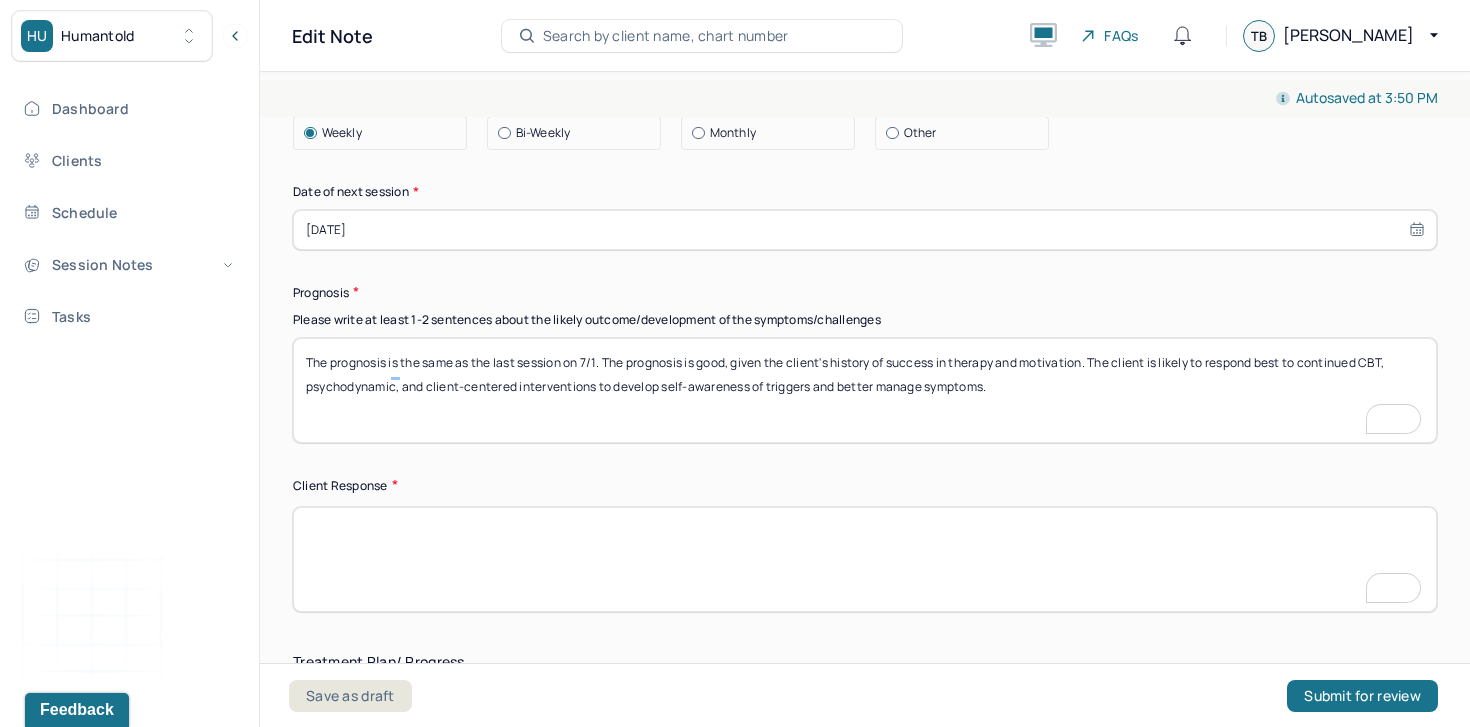 click at bounding box center (865, 559) 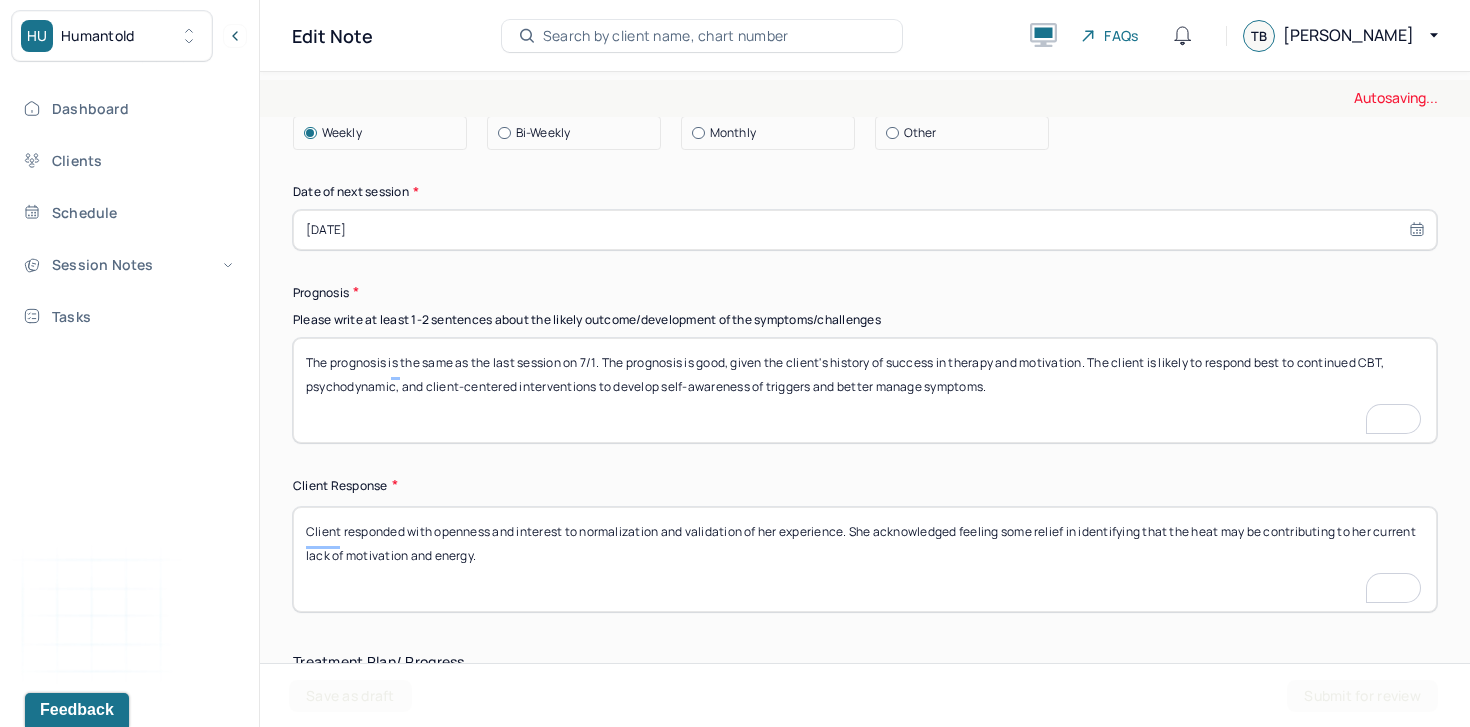 click on "Client responded with openness and interest to normalization and validation of her experience. She acknowledged feeling some relief in identifying that the heat may be contributing to her current lack of motivation and energy." at bounding box center (865, 559) 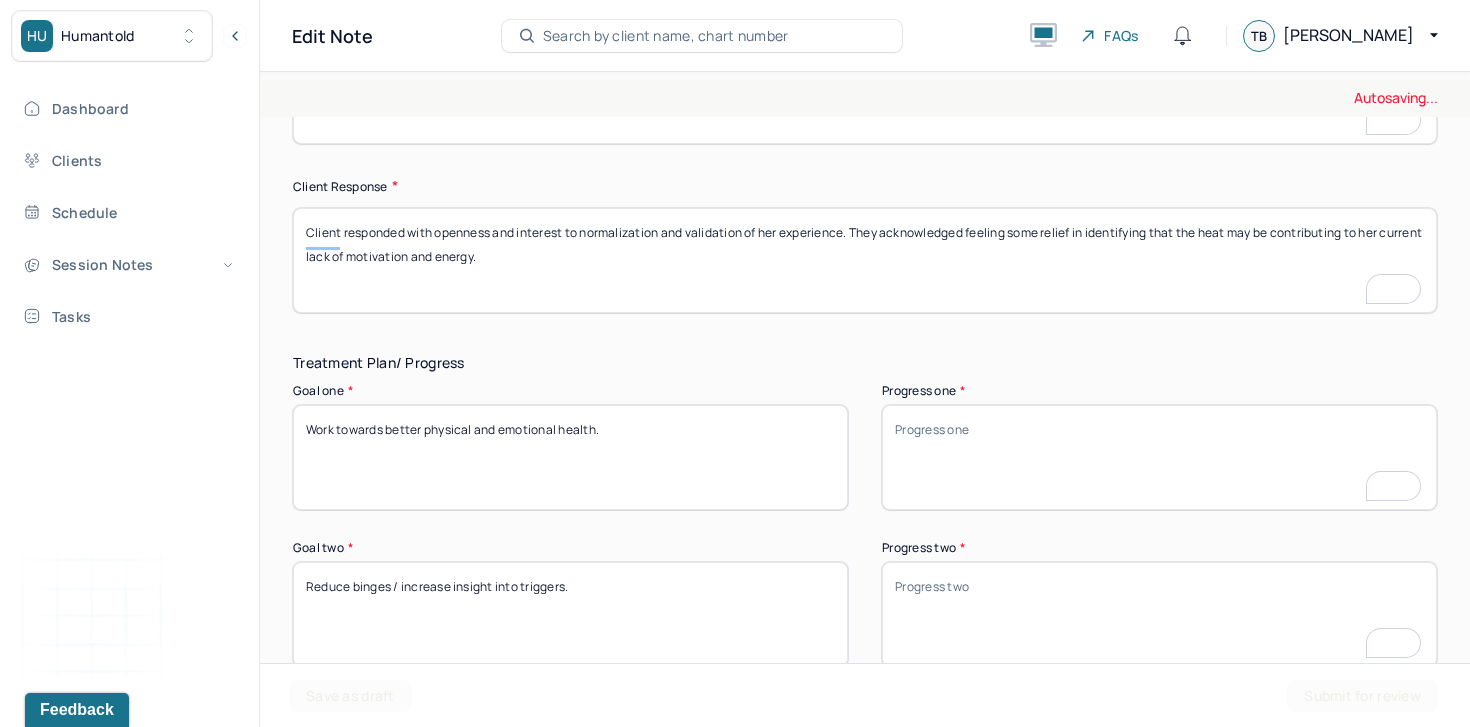 type on "Client responded with openness and interest to normalization and validation of her experience. They acknowledged feeling some relief in identifying that the heat may be contributing to her current lack of motivation and energy." 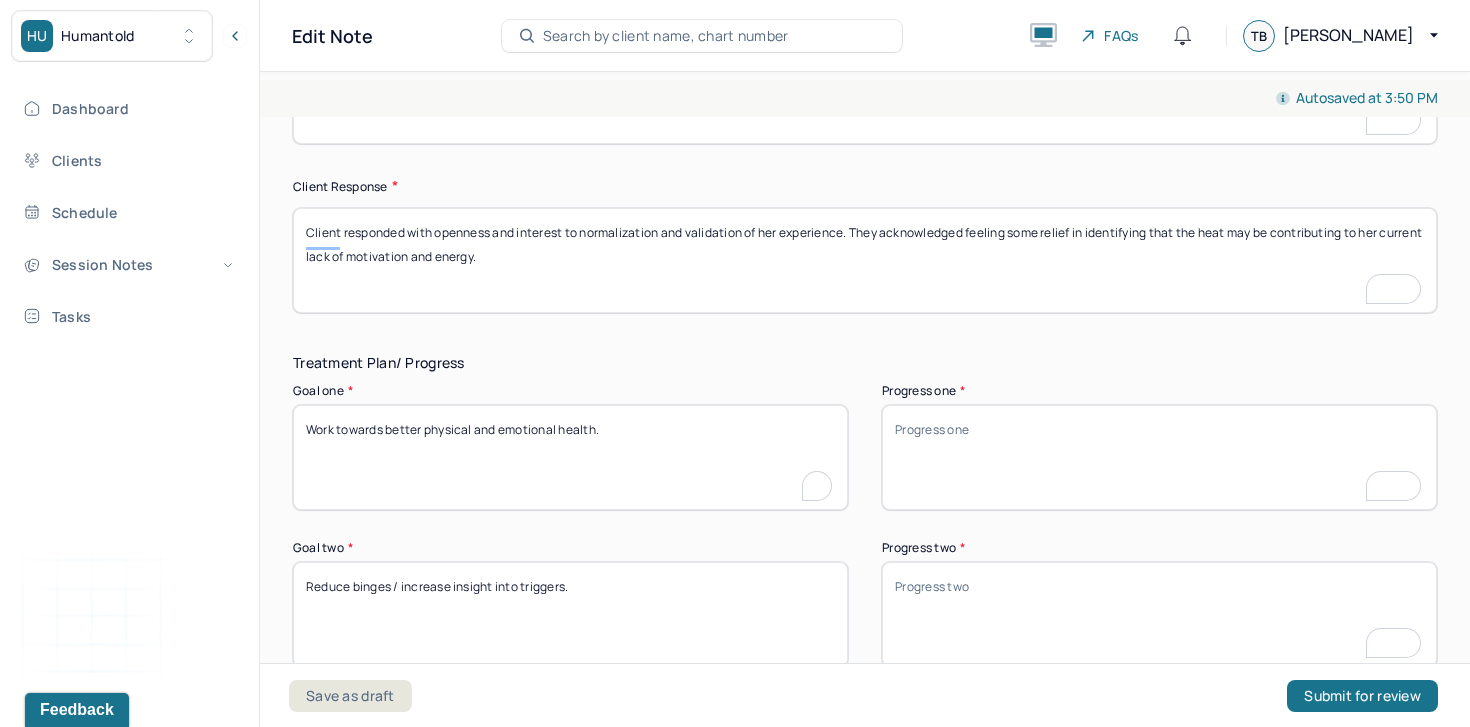 click on "Work towards better physical and emotional health." at bounding box center (570, 457) 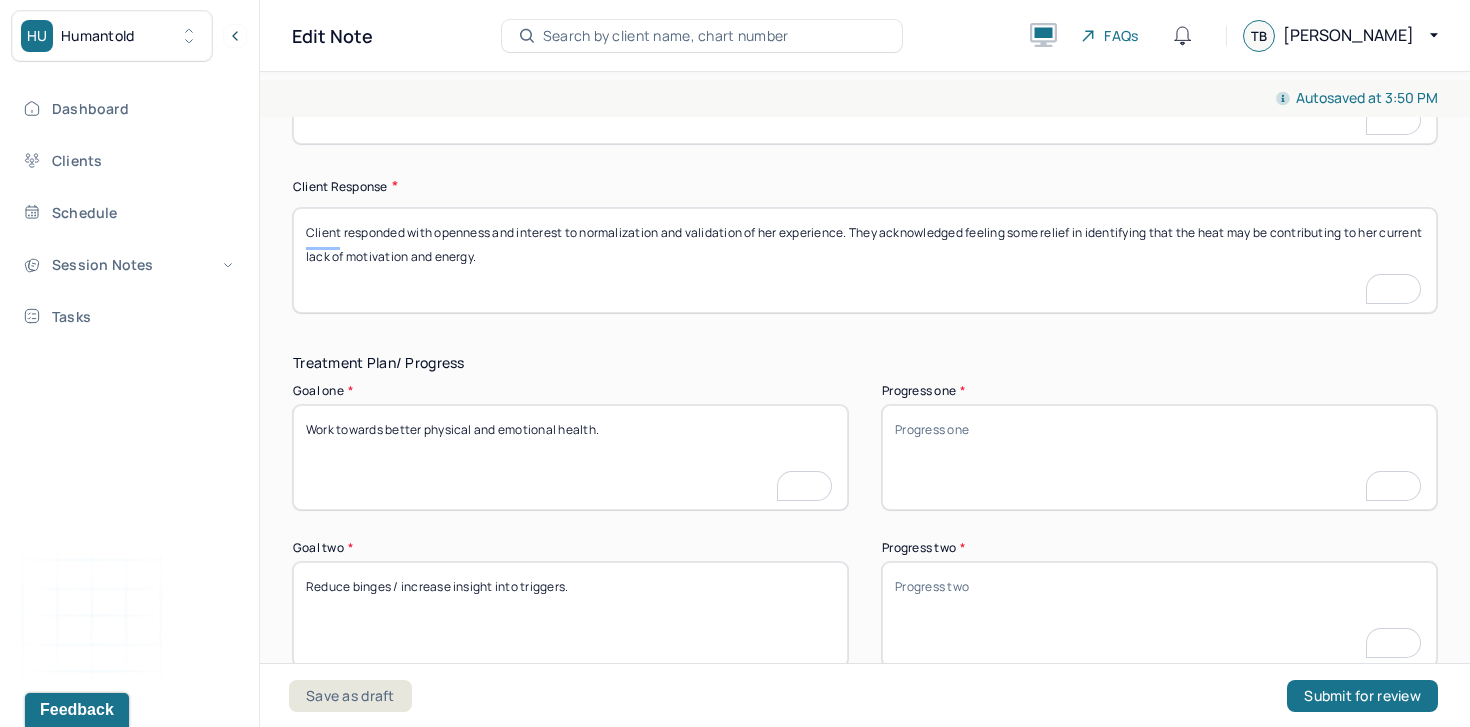 click on "Work towards better physical and emotional health." at bounding box center [570, 457] 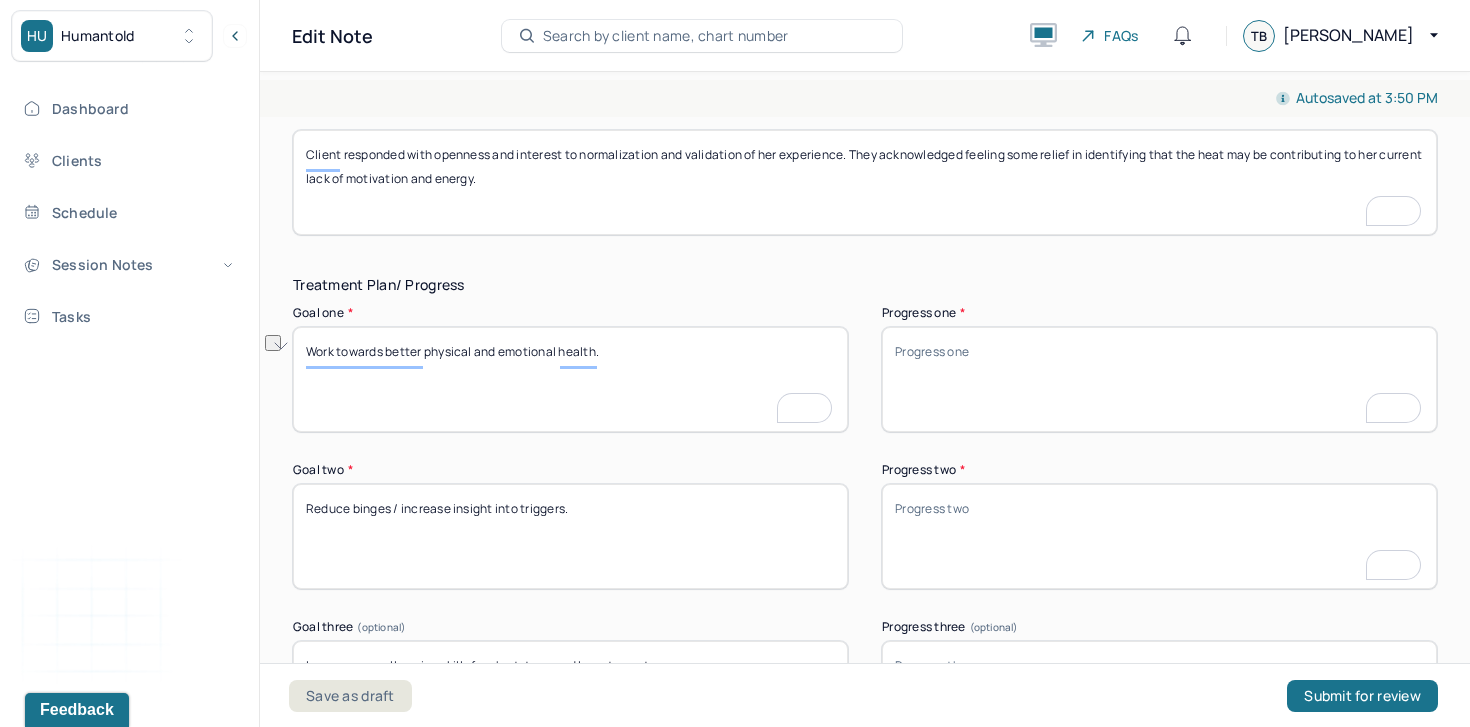 click on "Reduce binges / increase insight into triggers." at bounding box center (570, 536) 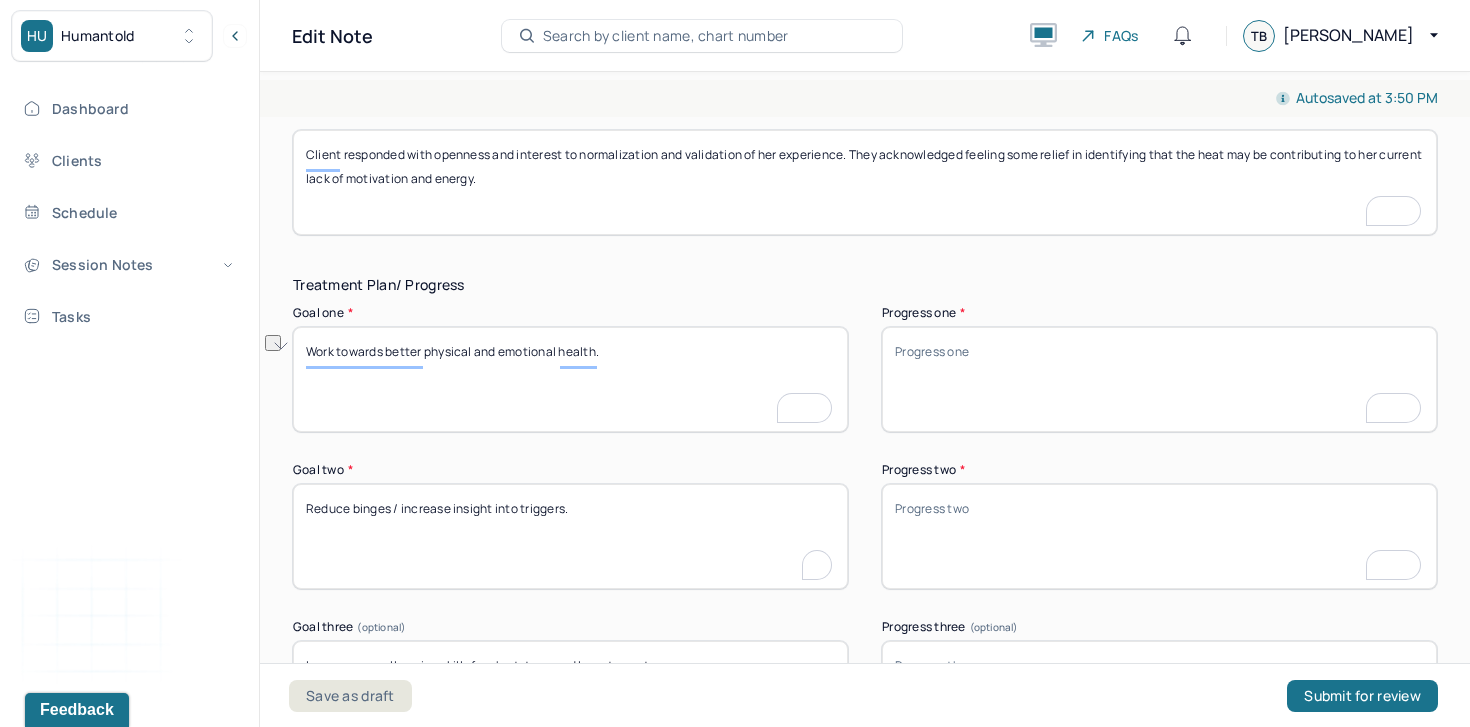 click on "Reduce binges / increase insight into triggers." at bounding box center [570, 536] 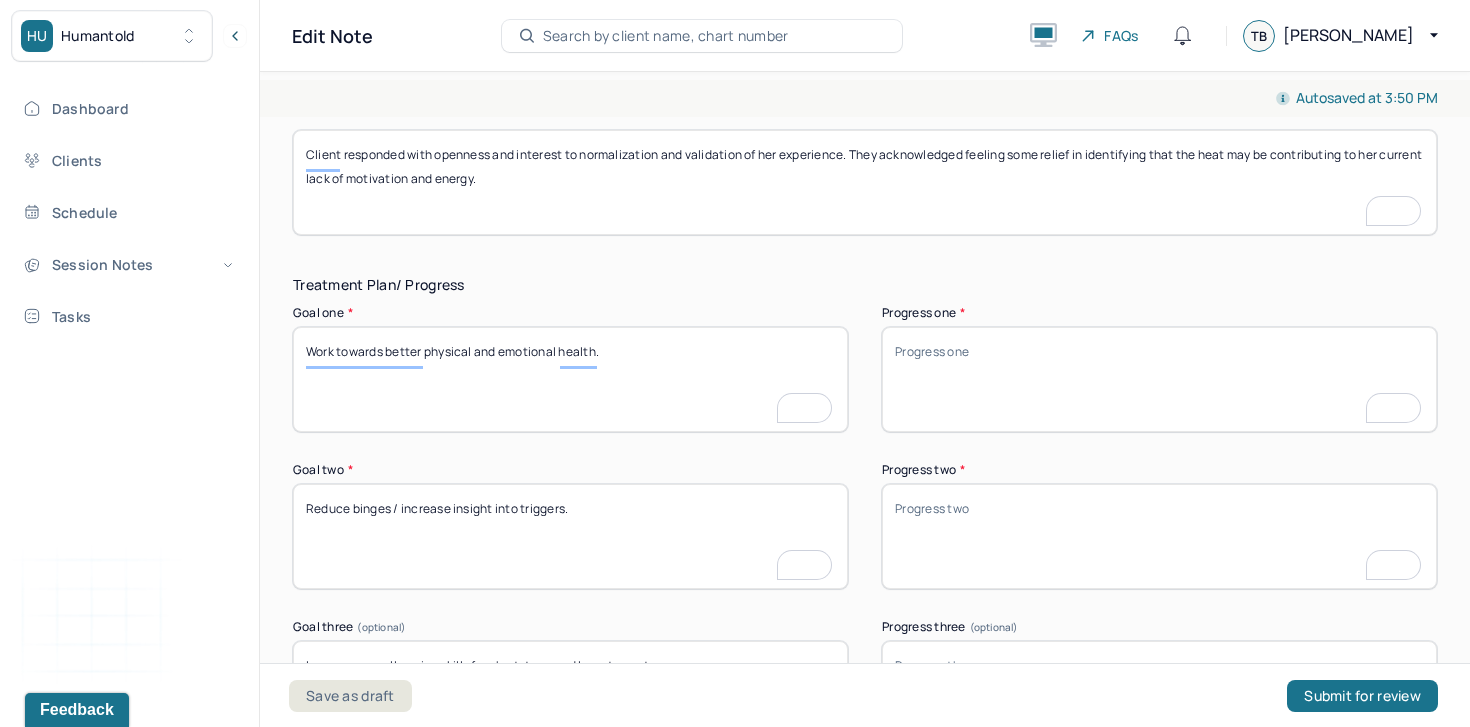 click on "Reduce binges / increase insight into triggers." at bounding box center [570, 536] 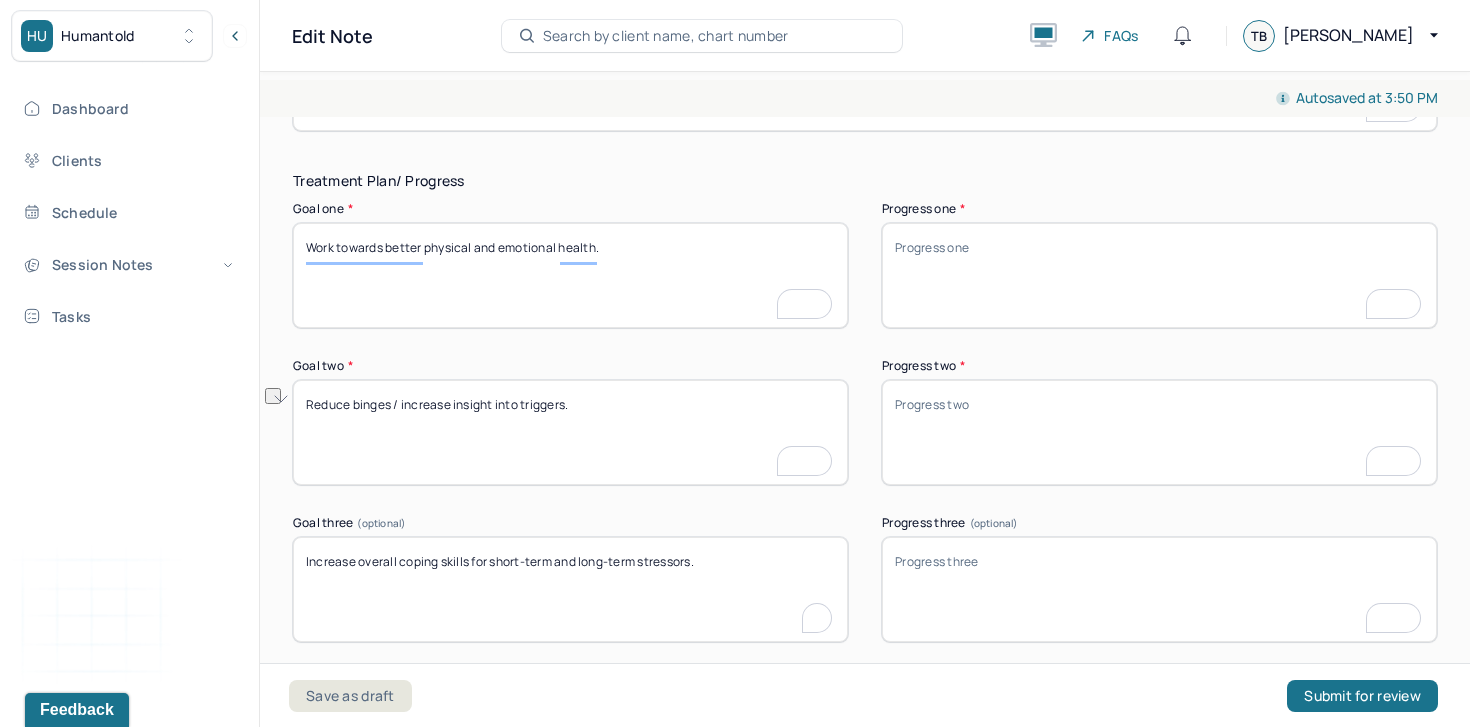 click on "Increase overall coping skills for short-term and long-term stressors." at bounding box center [570, 589] 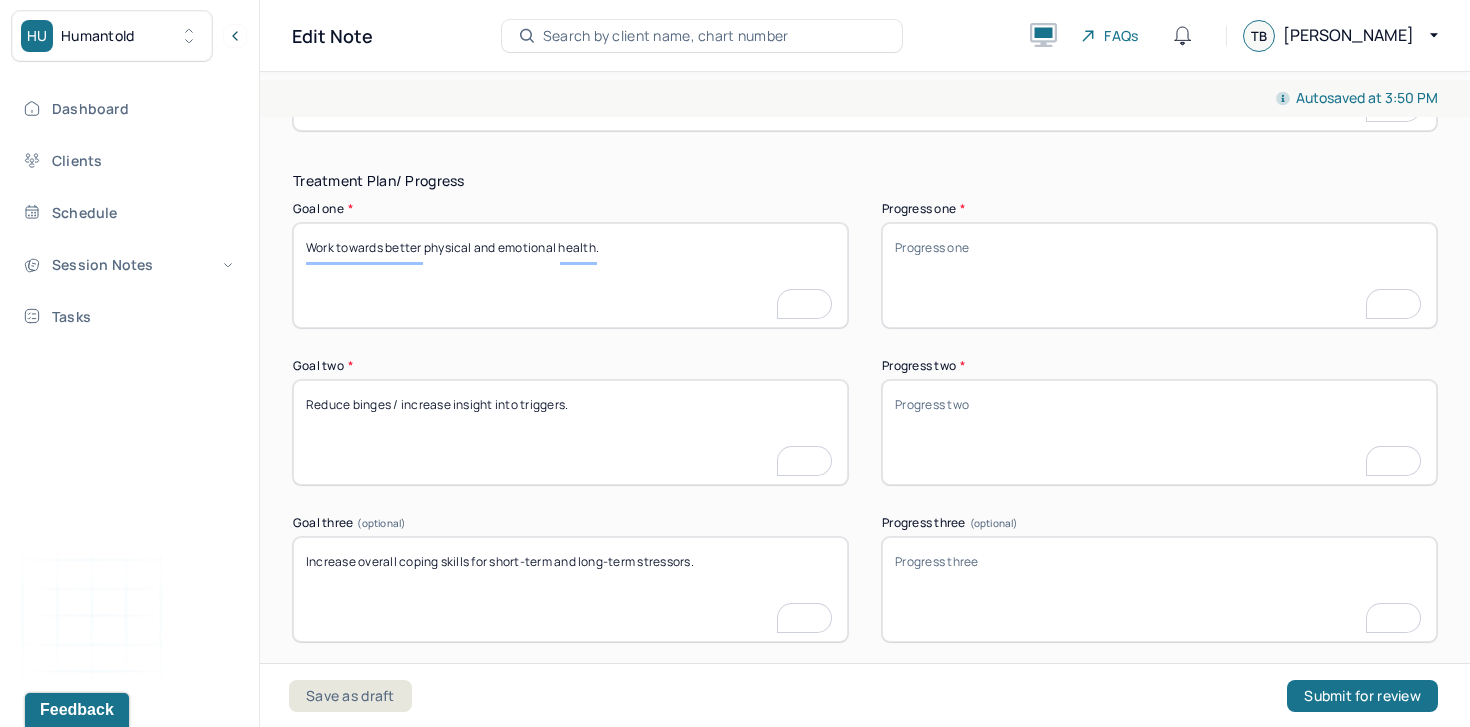 click on "Increase overall coping skills for short-term and long-term stressors." at bounding box center [570, 589] 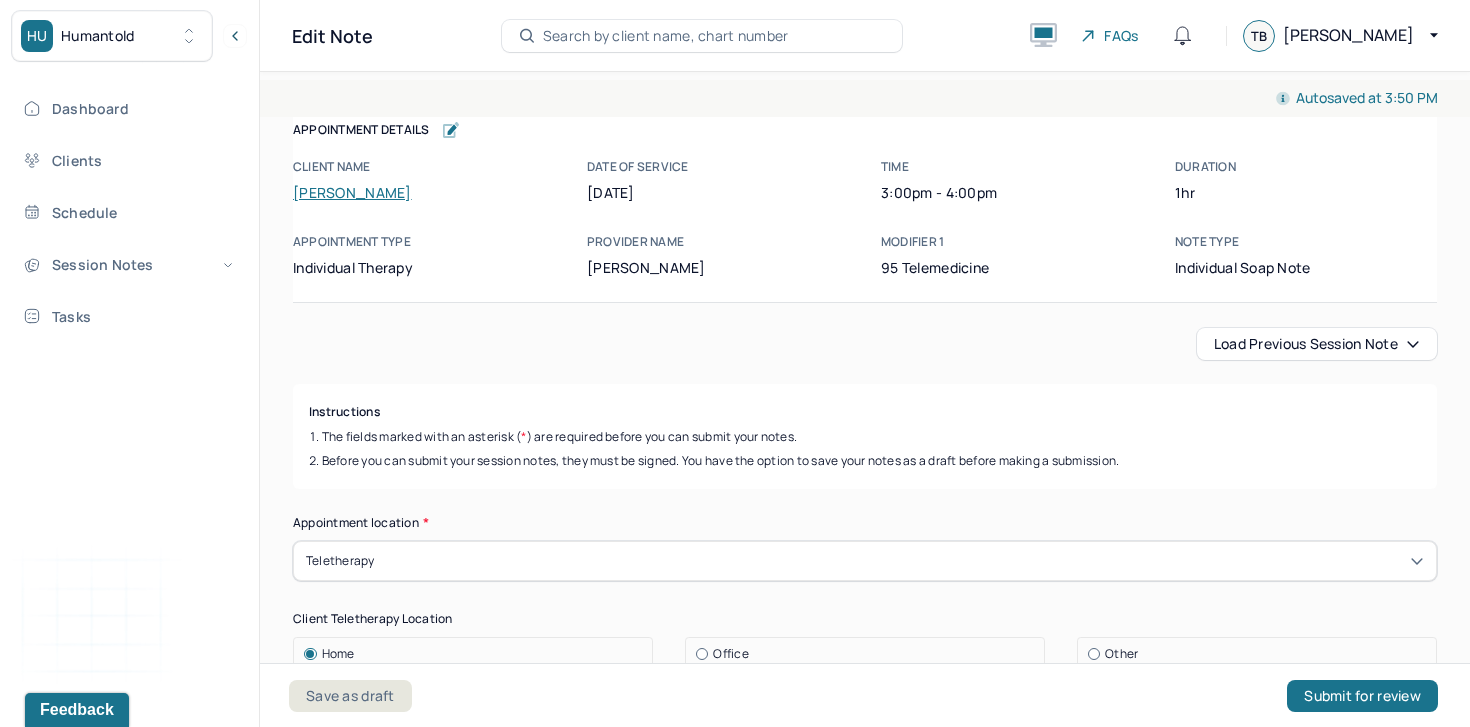 scroll, scrollTop: 0, scrollLeft: 0, axis: both 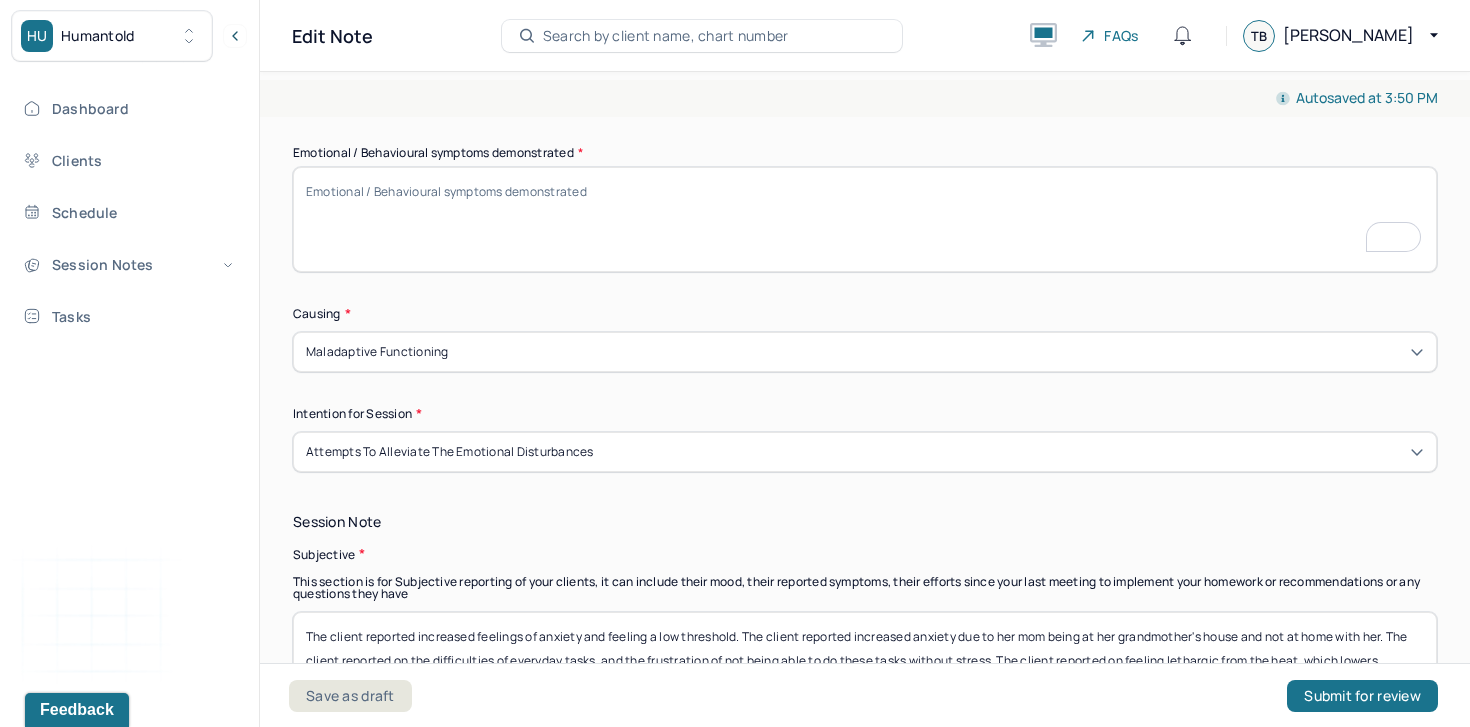 click on "Emotional / Behavioural symptoms demonstrated *" at bounding box center (865, 219) 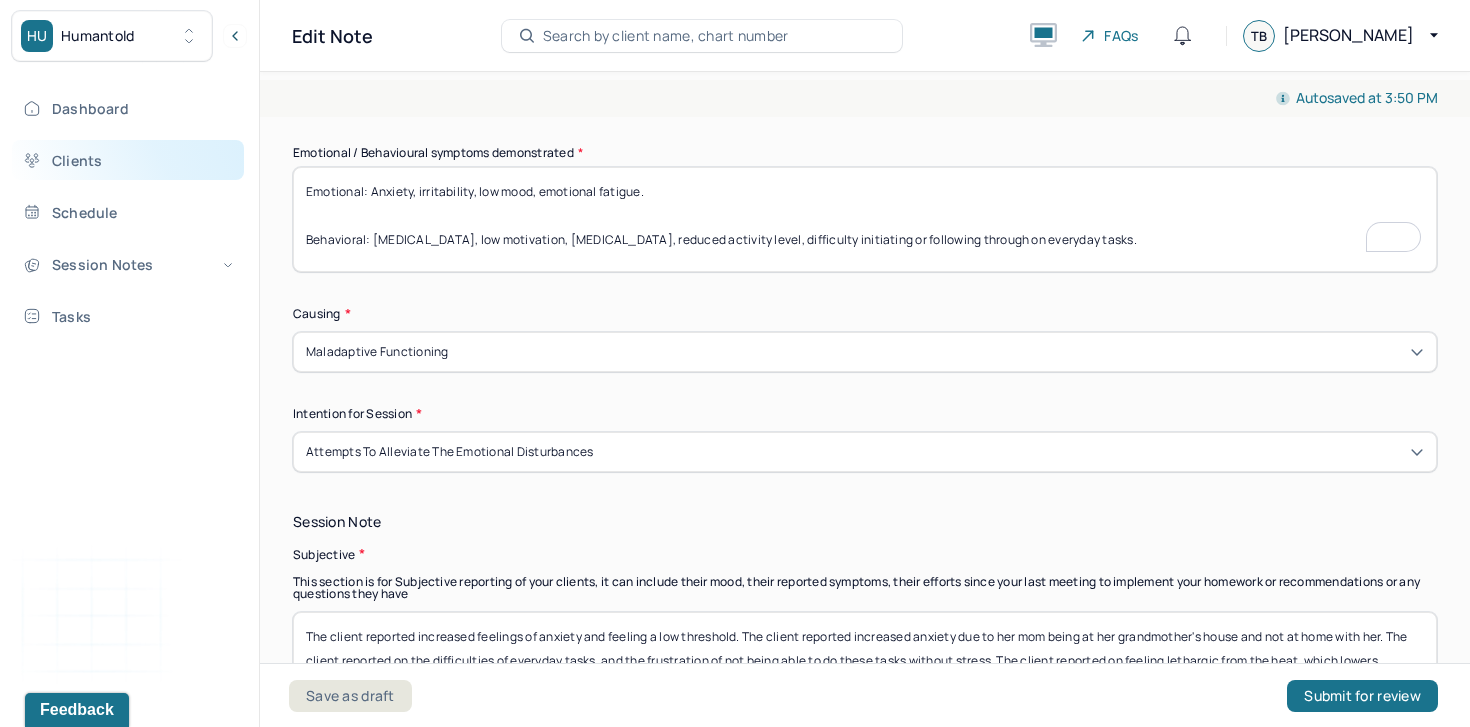 drag, startPoint x: 369, startPoint y: 184, endPoint x: 228, endPoint y: 177, distance: 141.17365 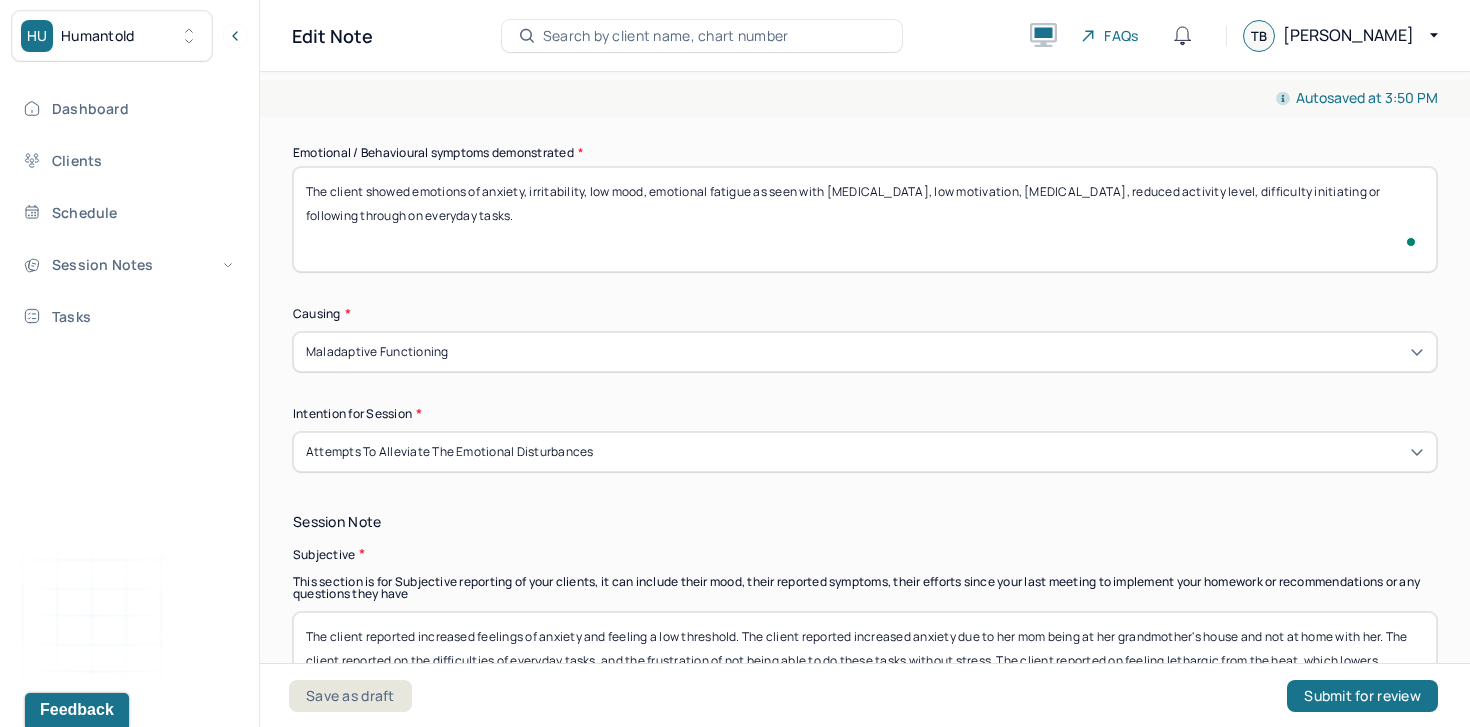 click on "The client showed emotions of anxiety, irritability, low mood, emotional fatigue.
Behavioral: Lethargy, low motivation, restlessness, reduced activity level, difficulty initiating or following through on everyday tasks." at bounding box center (865, 219) 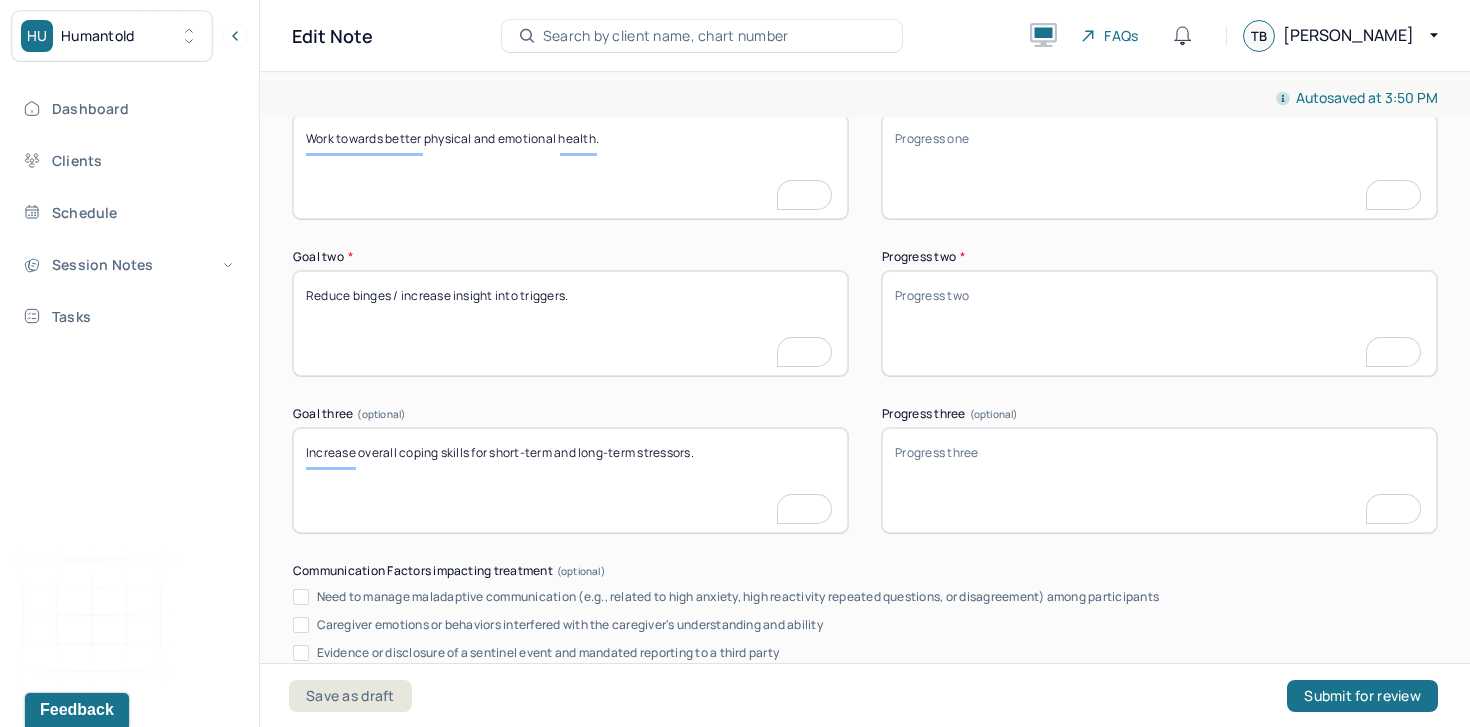 type on "The client showed emotions of anxiety, irritability, low mood, emotional fatigue as seen with [MEDICAL_DATA], low motivation, [MEDICAL_DATA], reduced activity level, difficulty initiating or following through on everyday tasks." 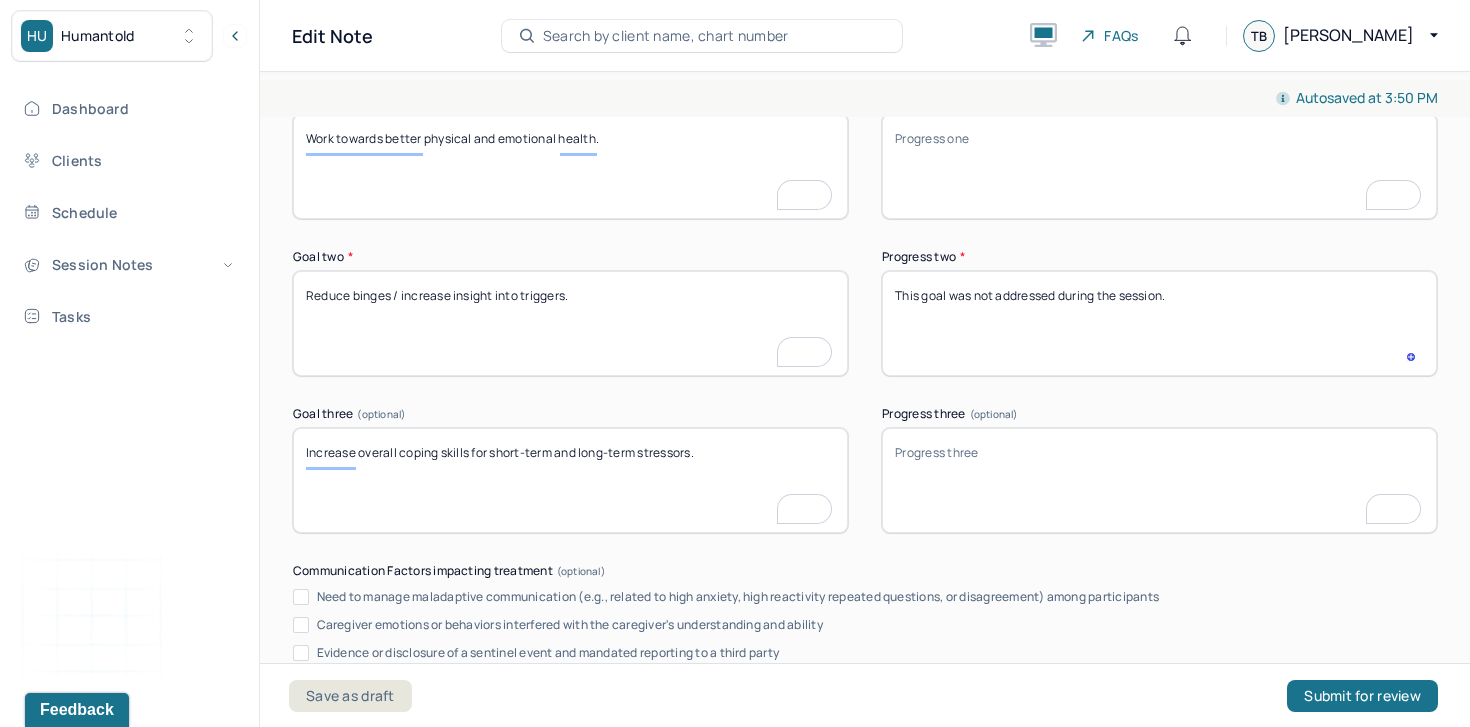 type on "This goal was not addressed during the session." 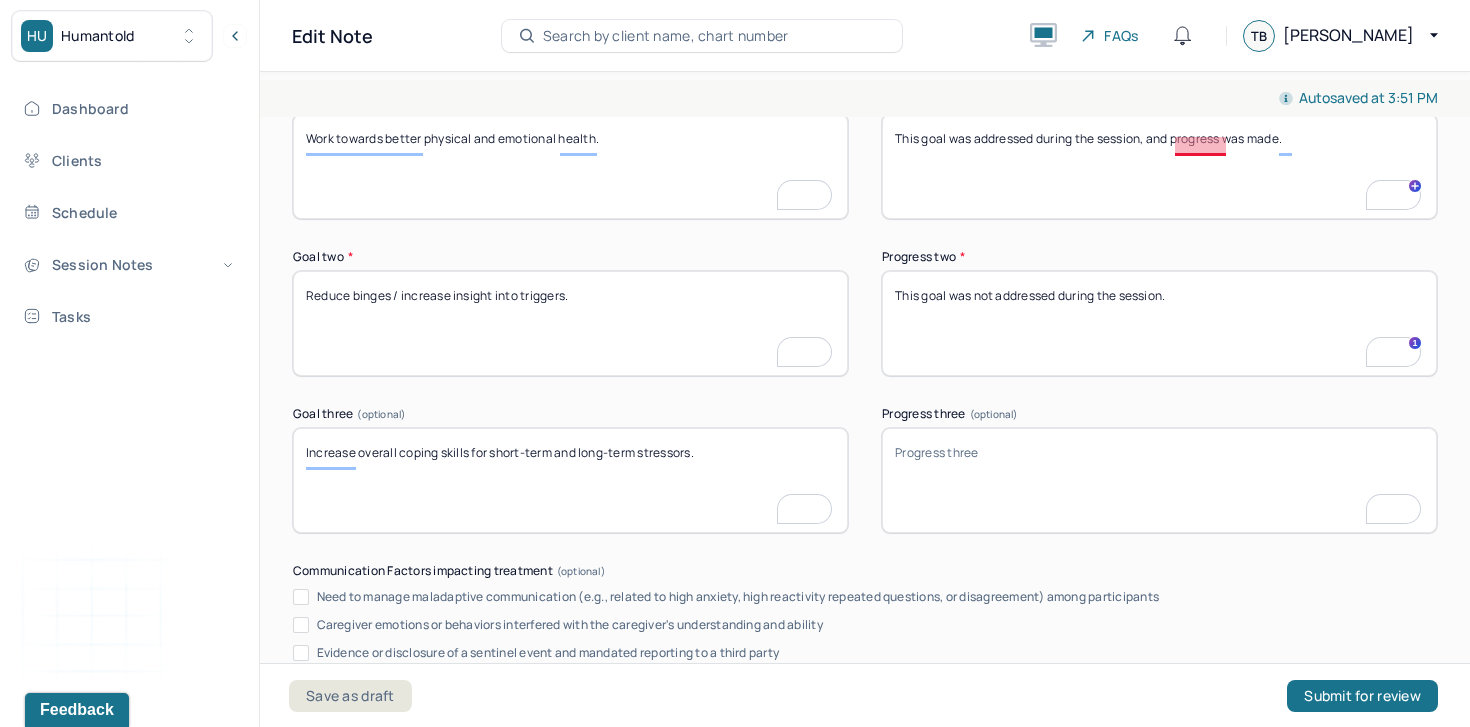 click on "This goal was addressed during the session, and progerss was made." at bounding box center (1159, 166) 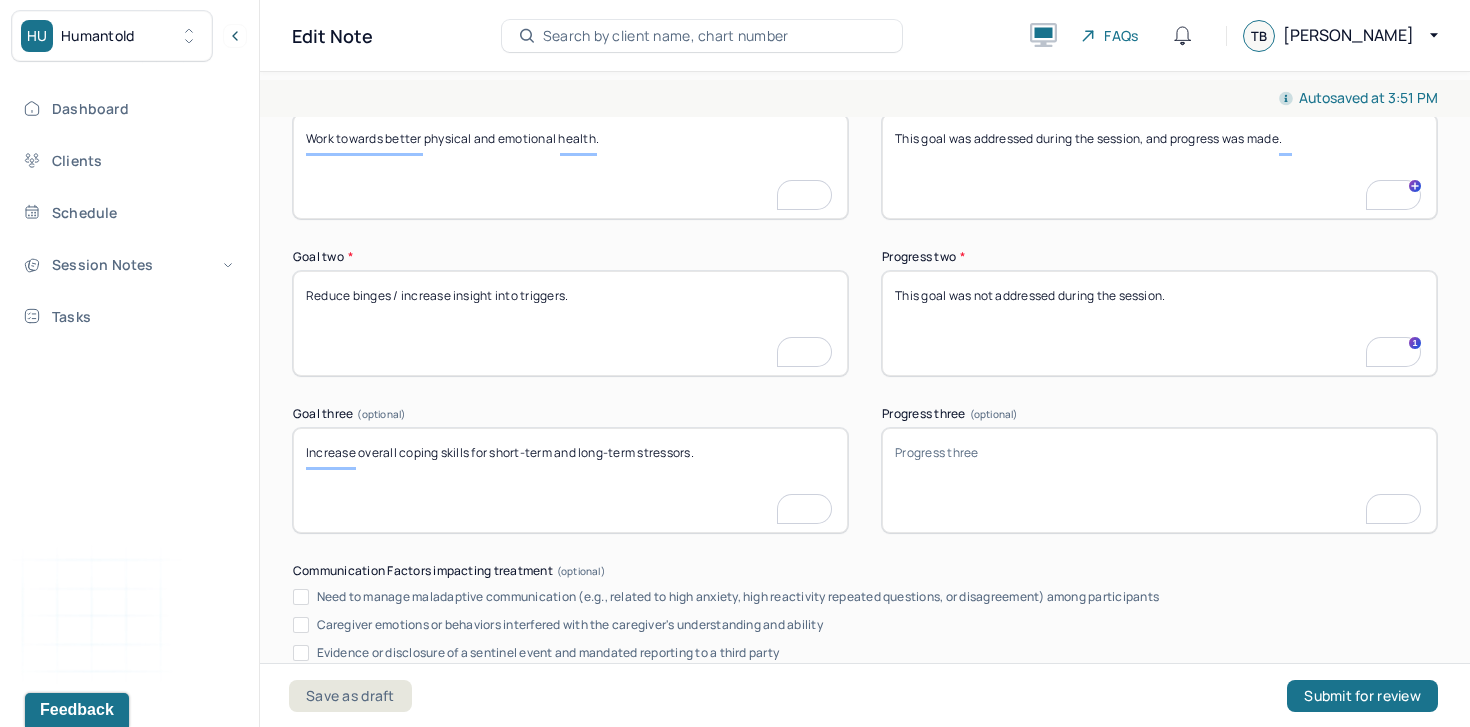 click on "This goal was addressed during the session, and progerss was made." at bounding box center [1159, 166] 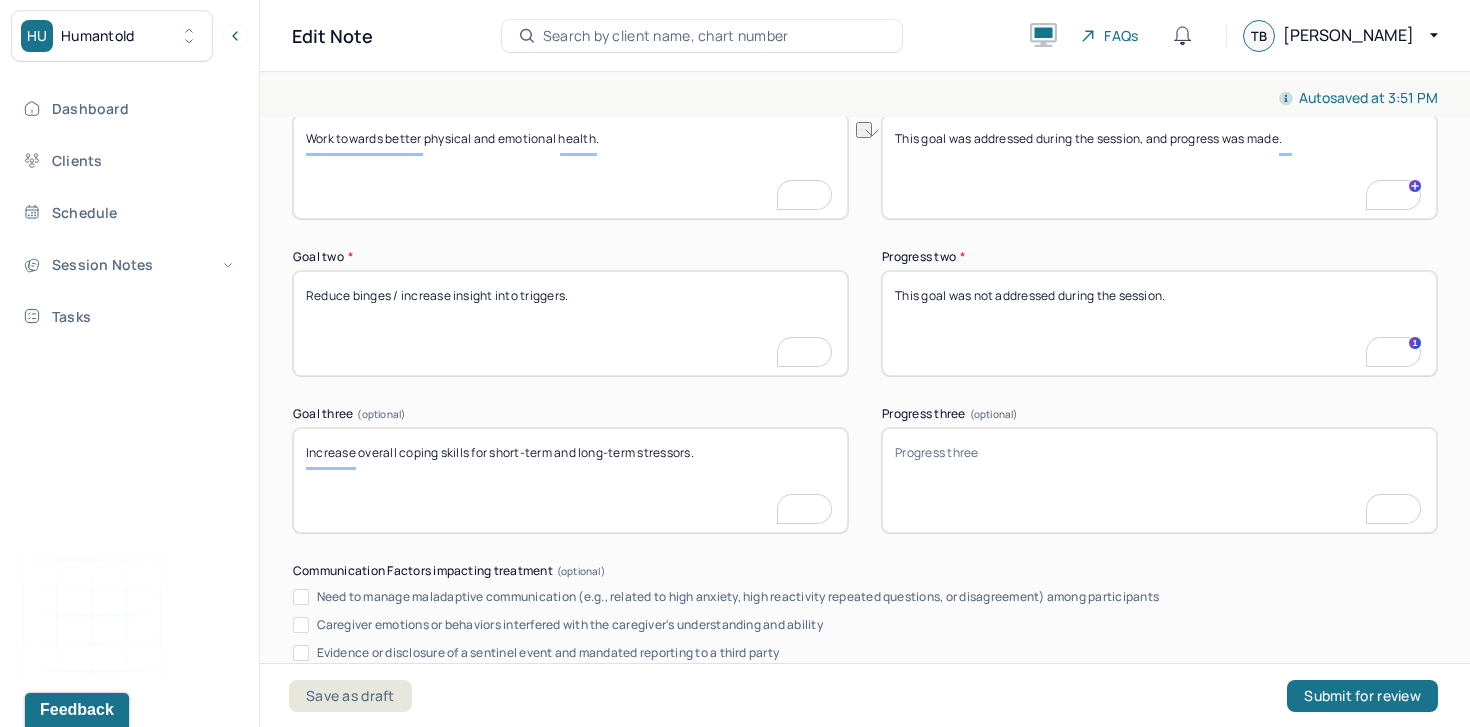 type on "This goal was addressed during the session, and progress was made." 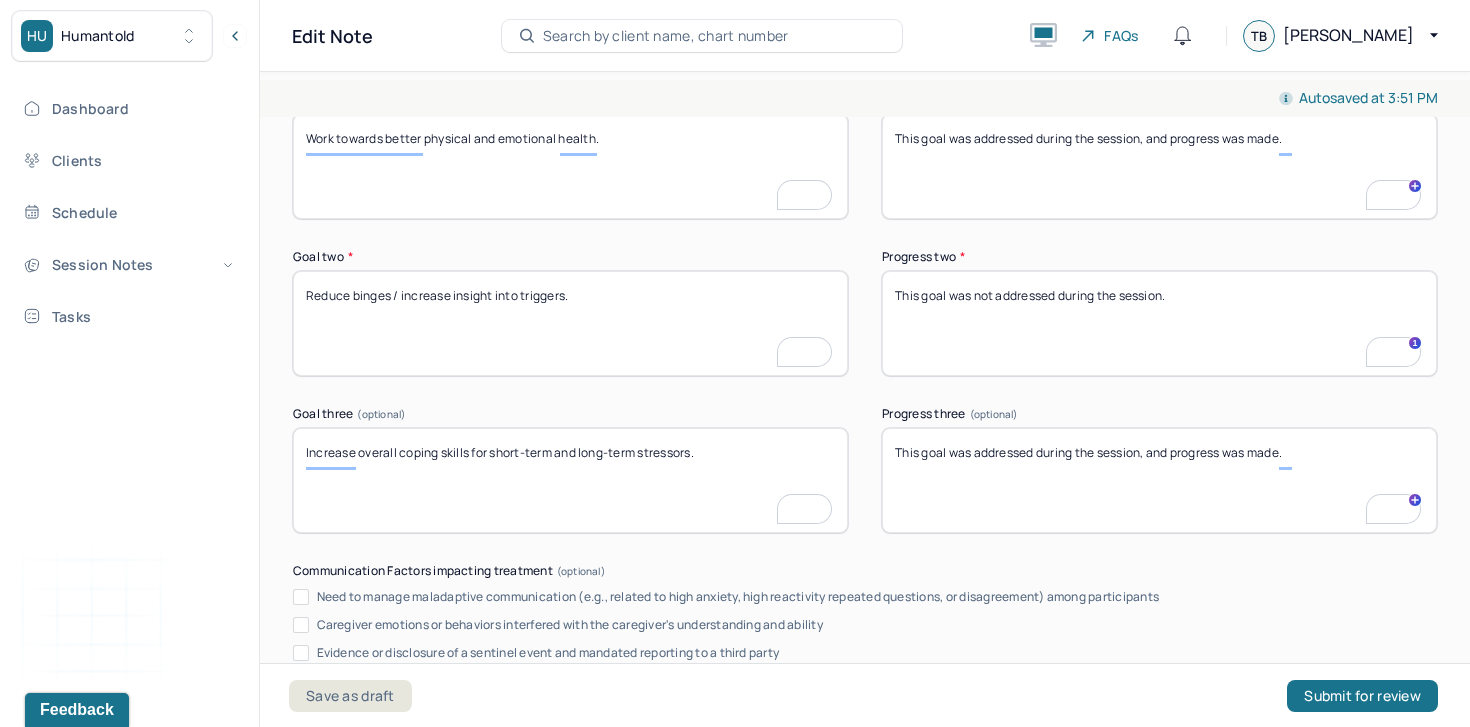 click on "This goal was addressed during the session, and progress was made." at bounding box center (1159, 480) 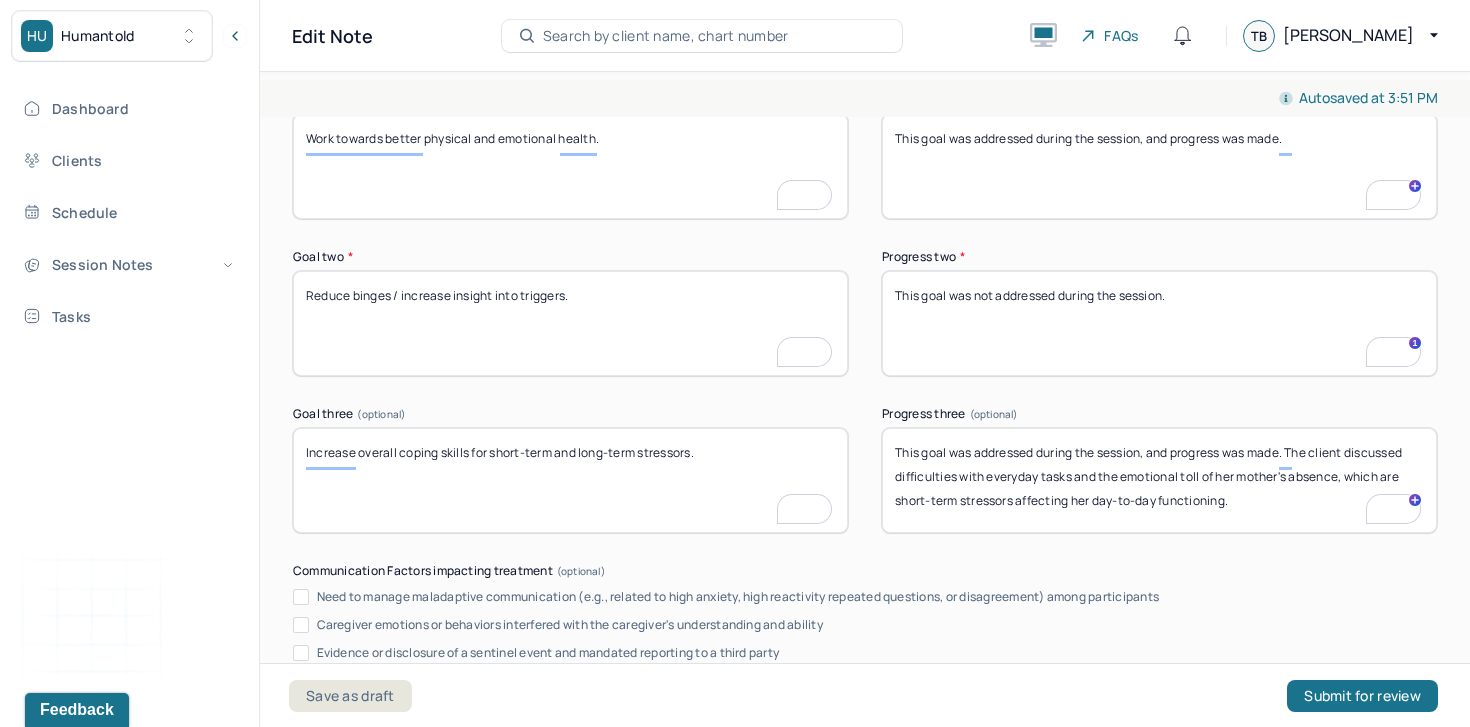 paste on "he session involved validating her experience and beginning to introduce coping strategies to manage these stressors more effectively." 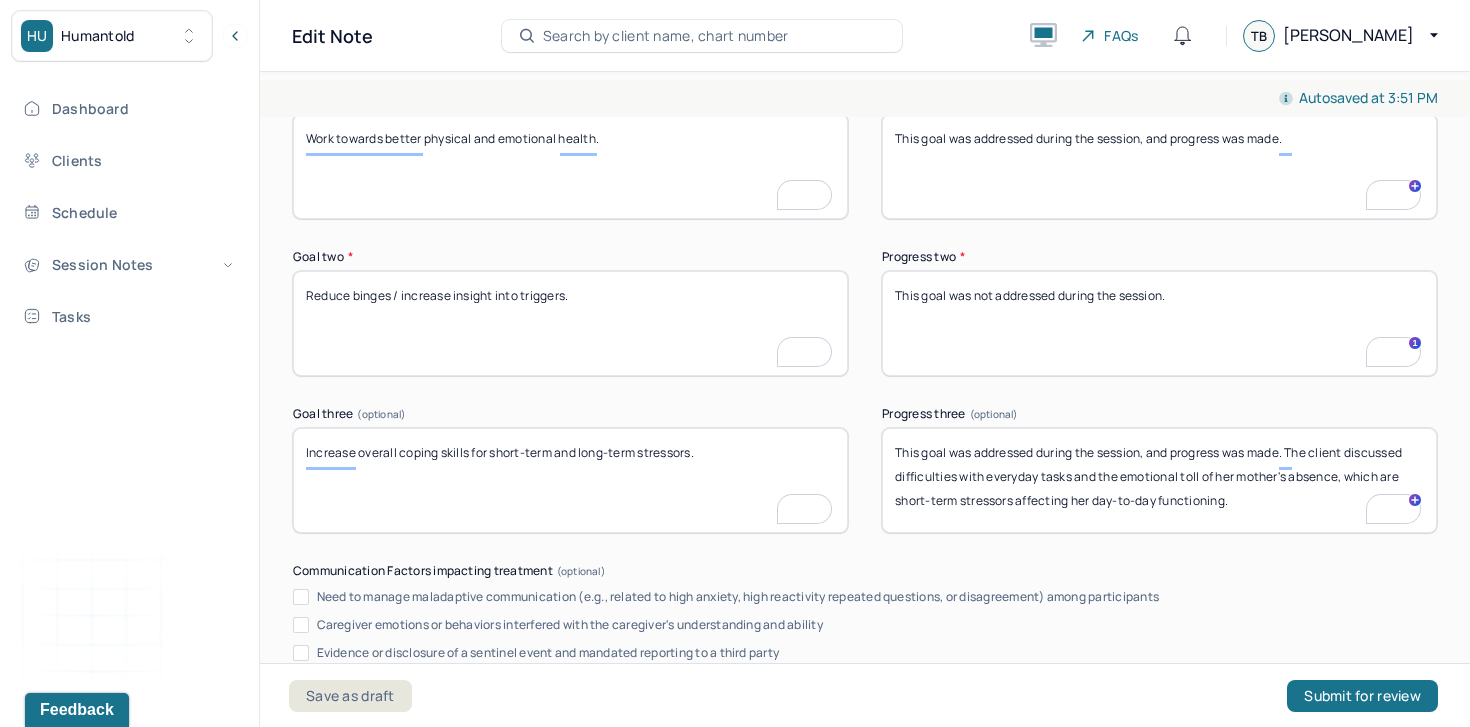 type on "This goal was addressed during the session, and progress was made. The client discussed difficulties with everyday tasks and the emotional toll of her mother's absence, which are short-term stressors affecting her day-to-day functioning. he session involved validating her experience and beginning to introduce coping strategies to manage these stressors more effectively." 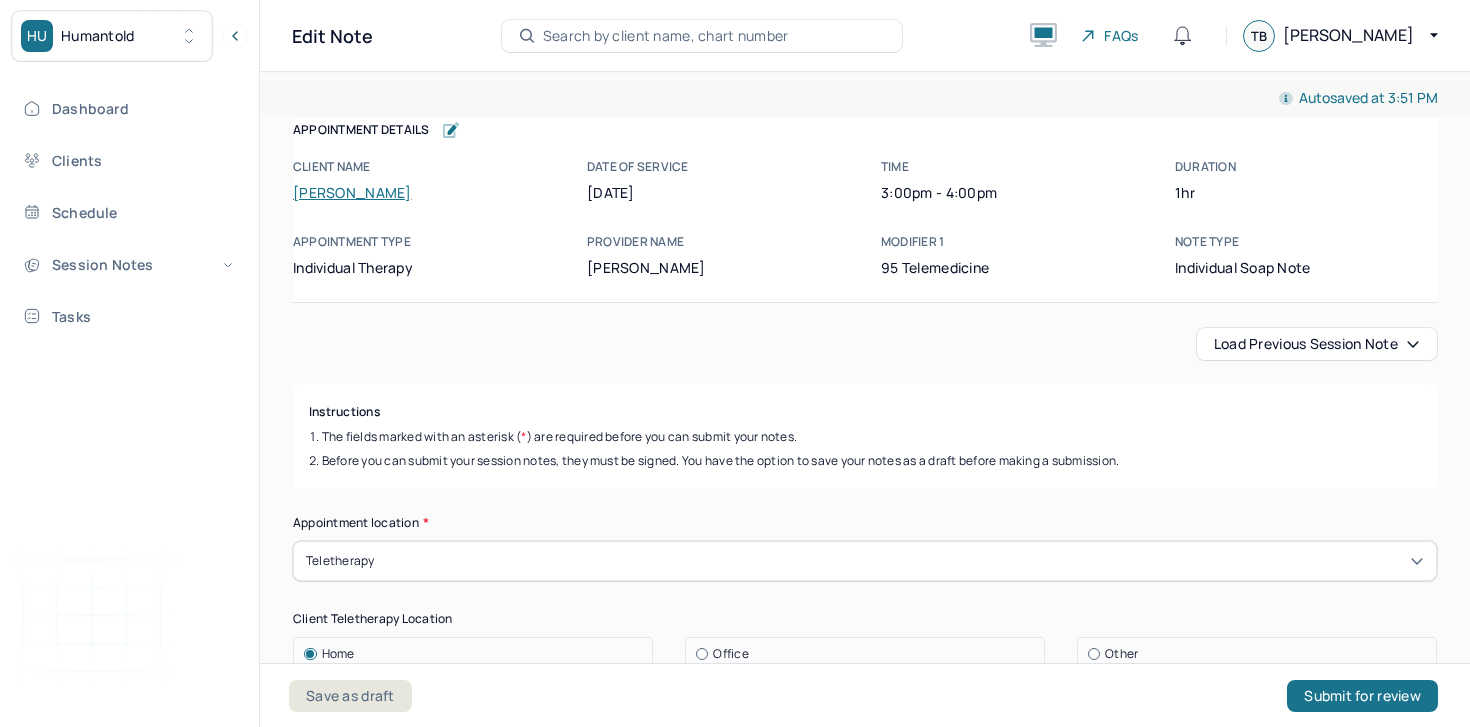 scroll, scrollTop: 0, scrollLeft: 0, axis: both 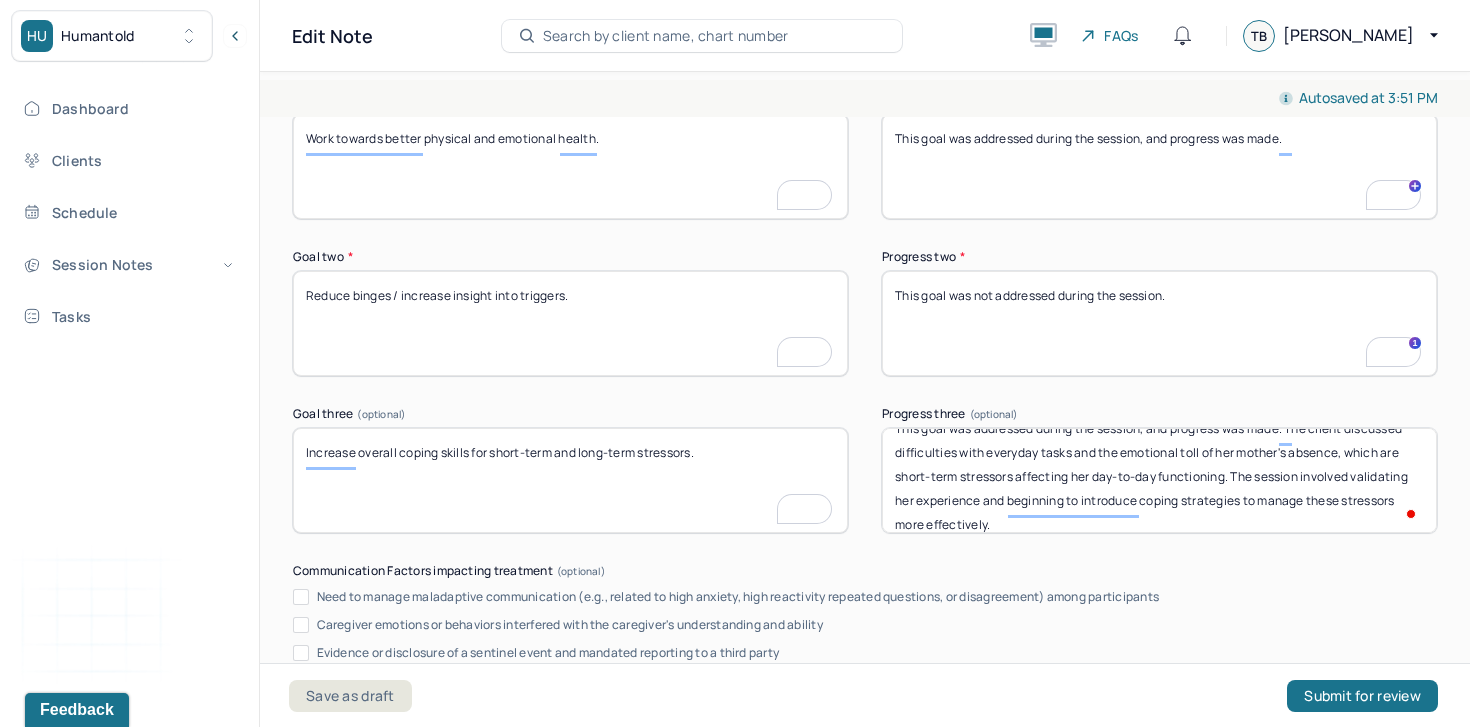 type on "This goal was addressed during the session, and progress was made. The client discussed difficulties with everyday tasks and the emotional toll of her mother's absence, which are short-term stressors affecting her day-to-day functioning. The session involved validating her experience and beginning to introduce coping strategies to manage these stressors more effectively." 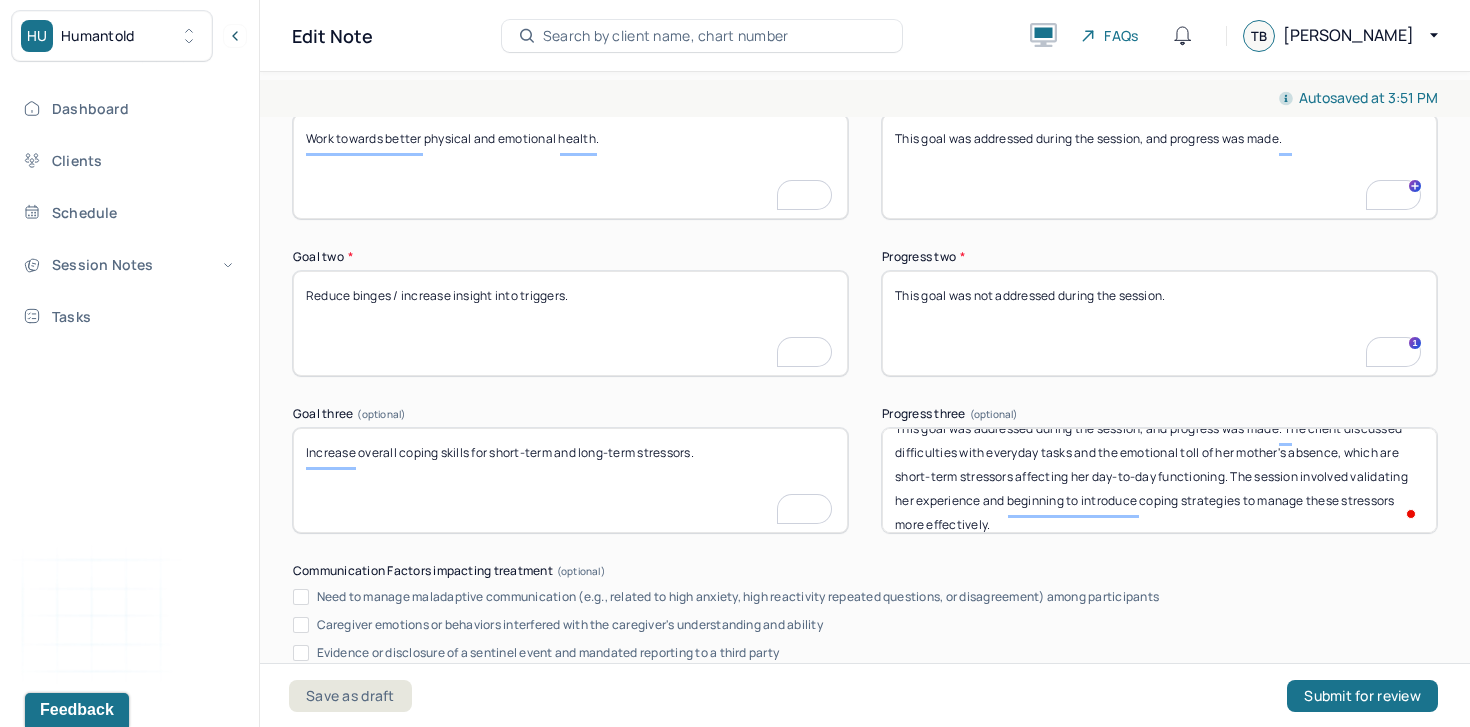 click on "This goal was addressed during the session, and progress was made." at bounding box center [1159, 166] 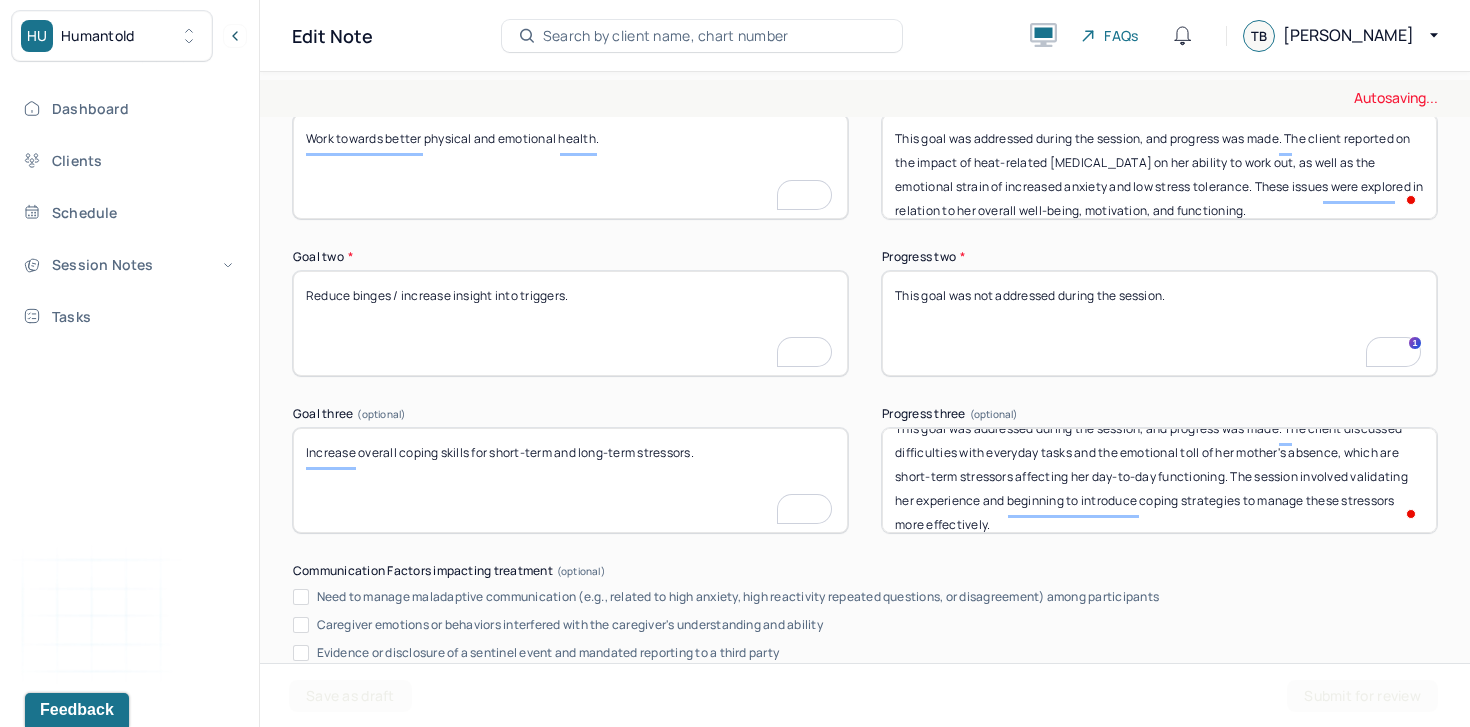 scroll, scrollTop: 40, scrollLeft: 0, axis: vertical 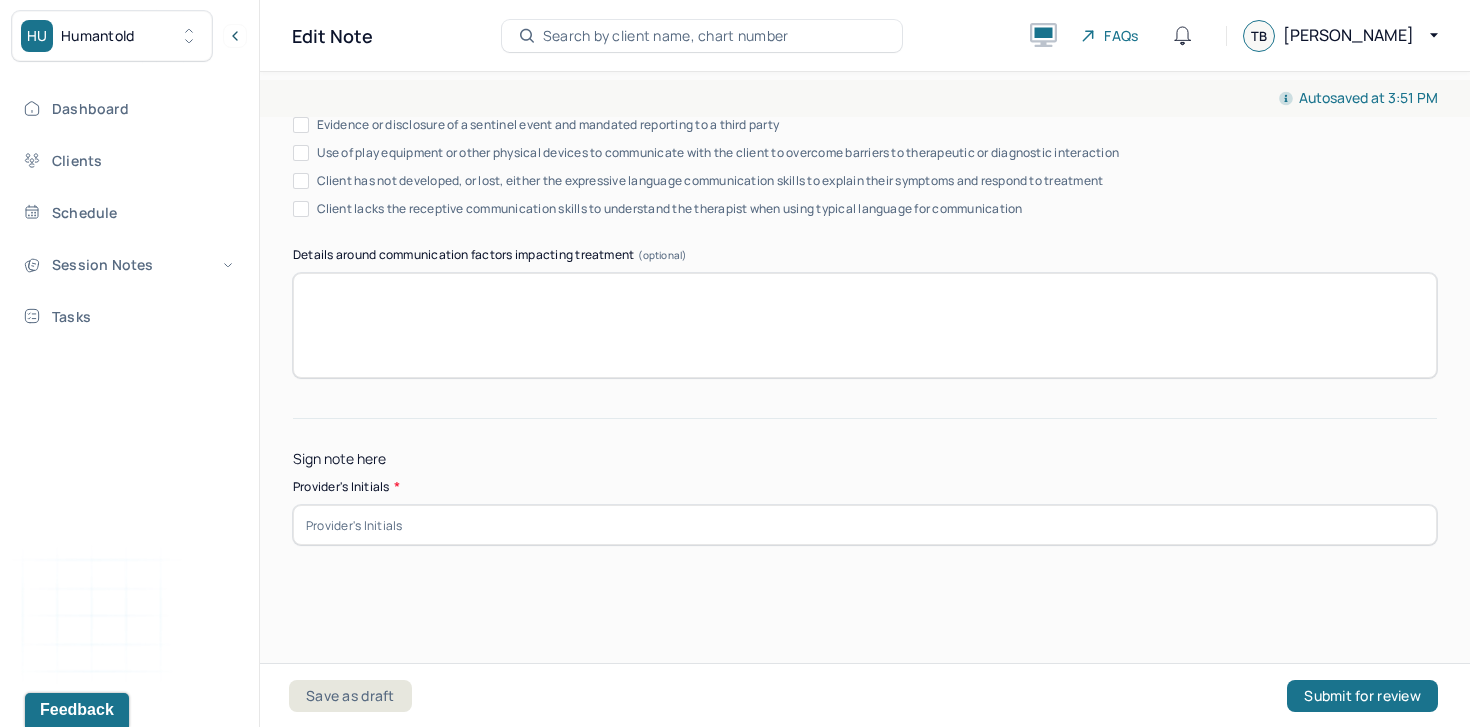 type on "This goal was addressed during the session, and progress was made. The client reported on the impact of heat-related [MEDICAL_DATA] on her ability to work out, as well as the emotional strain of increased anxiety and low stress tolerance. These issues were explored in relation to her overall well-being, motivation, and functioning." 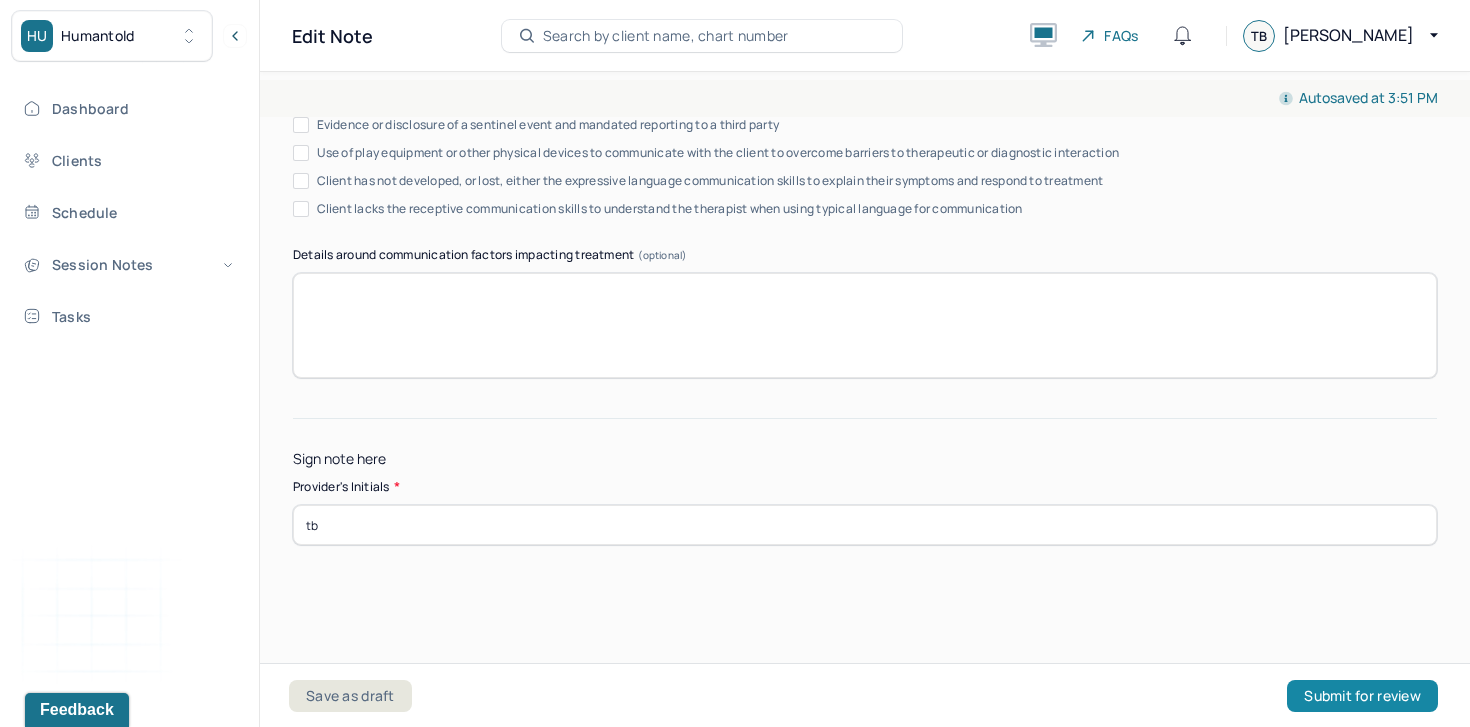 type on "tb" 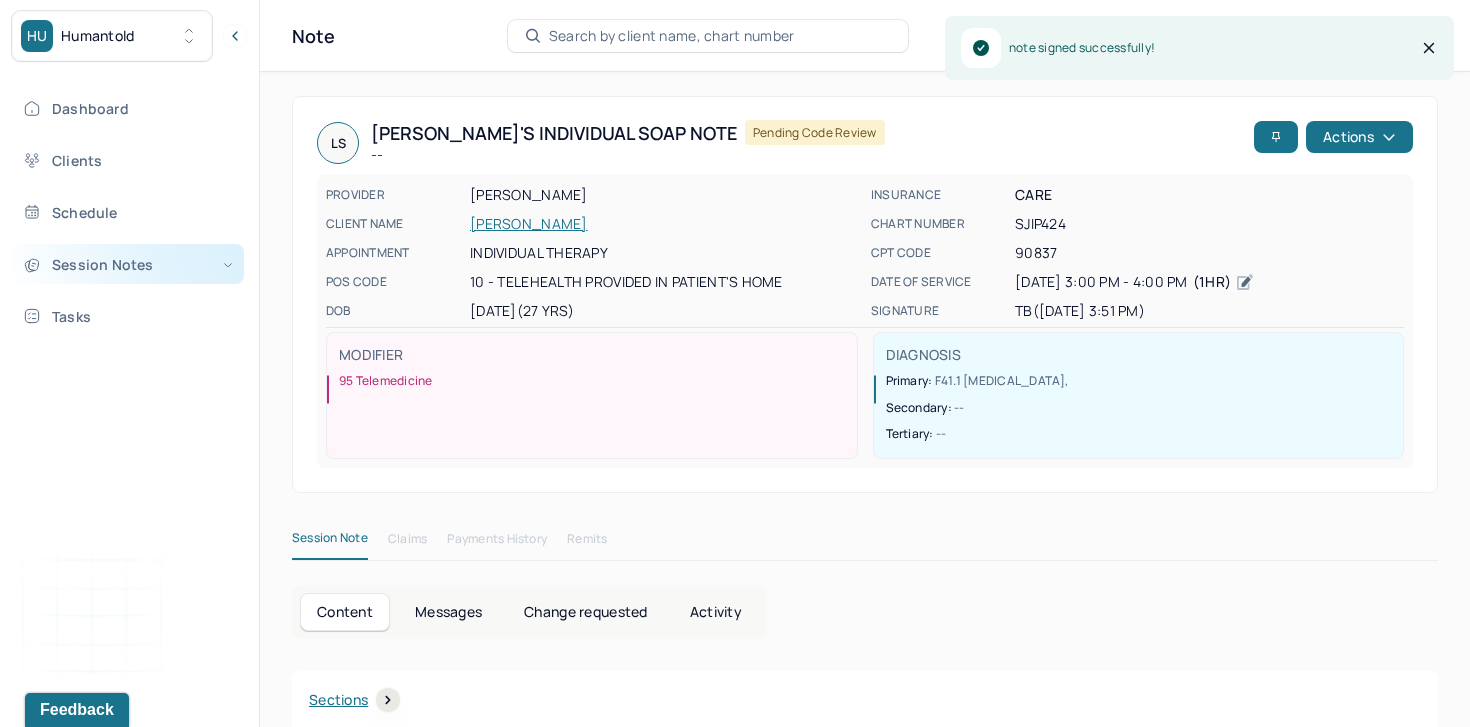 click on "Session Notes" at bounding box center [128, 264] 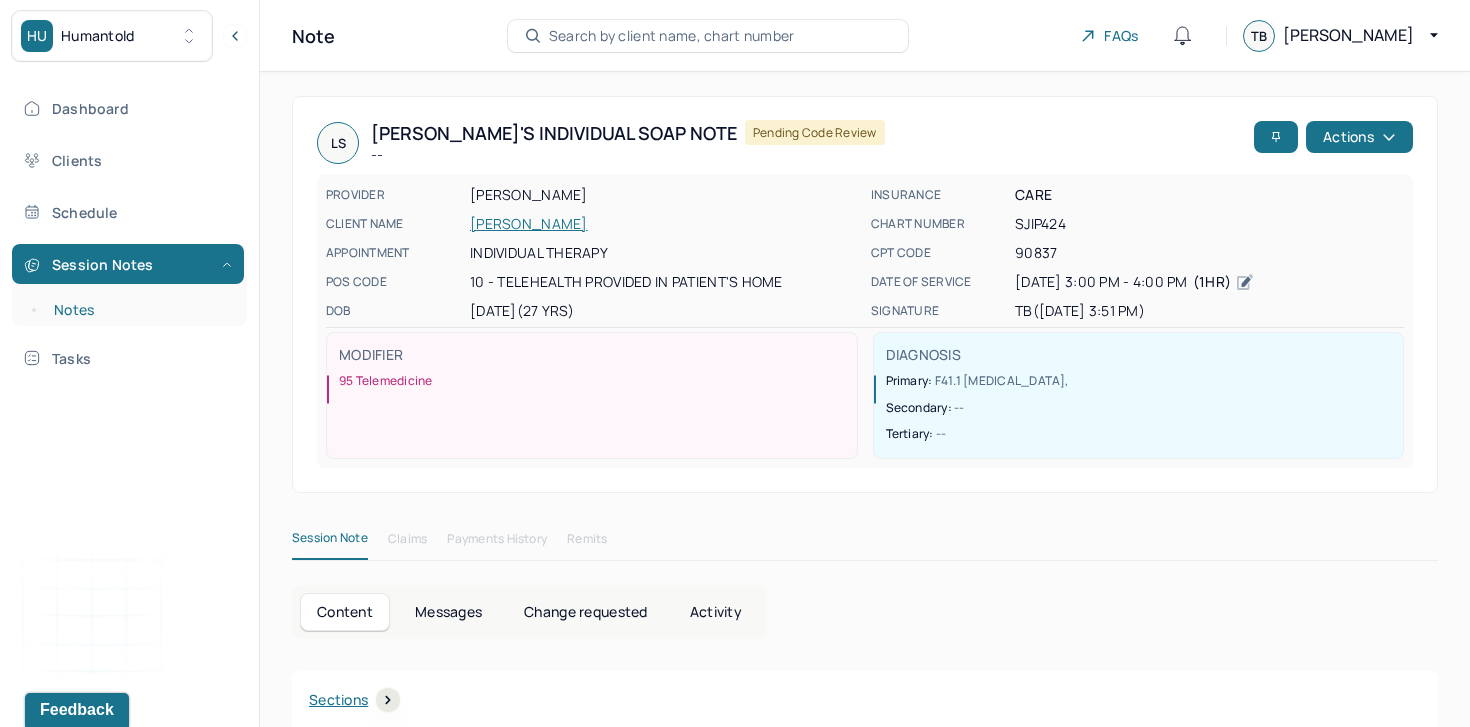 click on "Notes" at bounding box center (139, 310) 